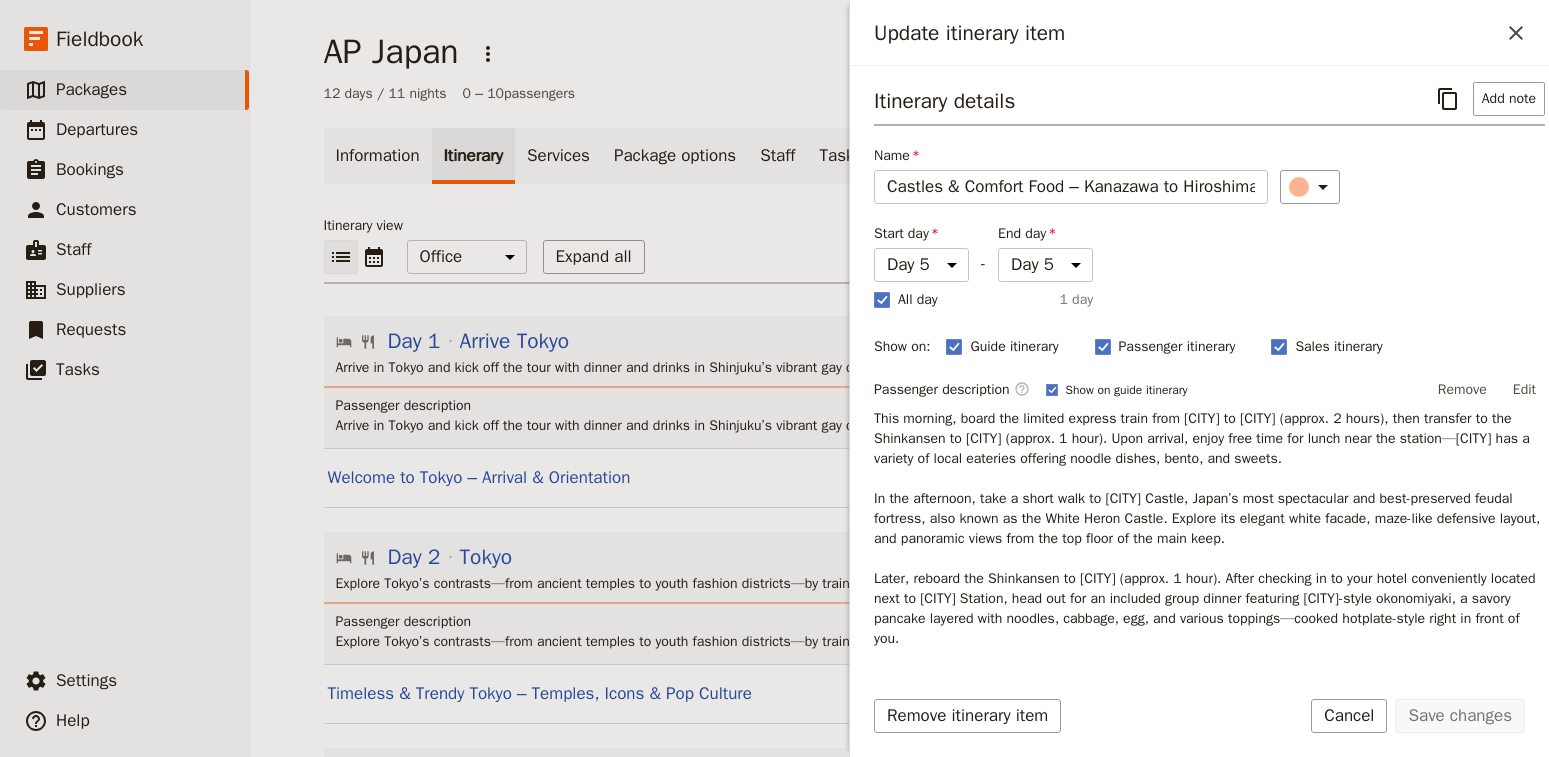 select on "5" 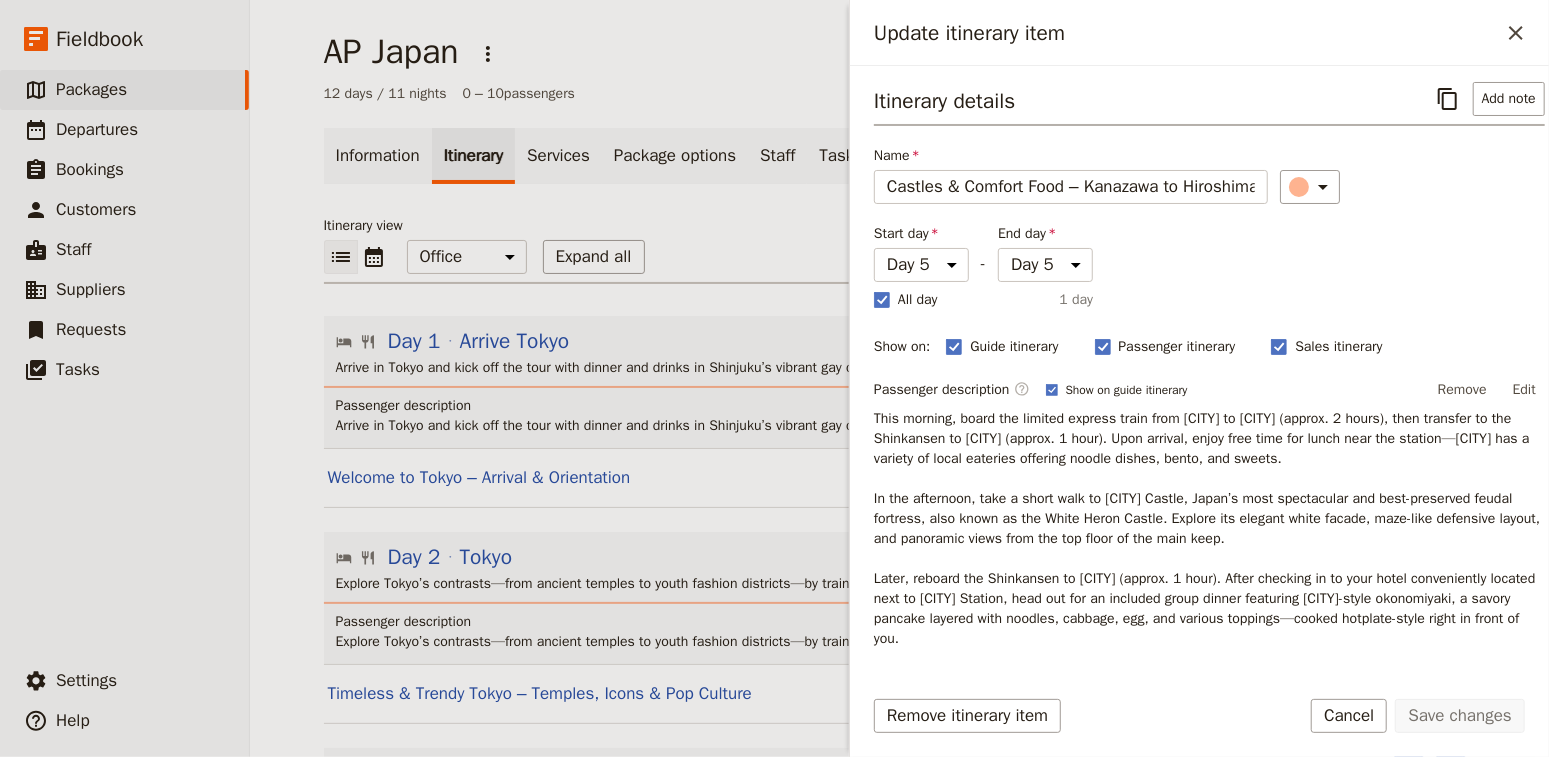 scroll, scrollTop: 933, scrollLeft: 0, axis: vertical 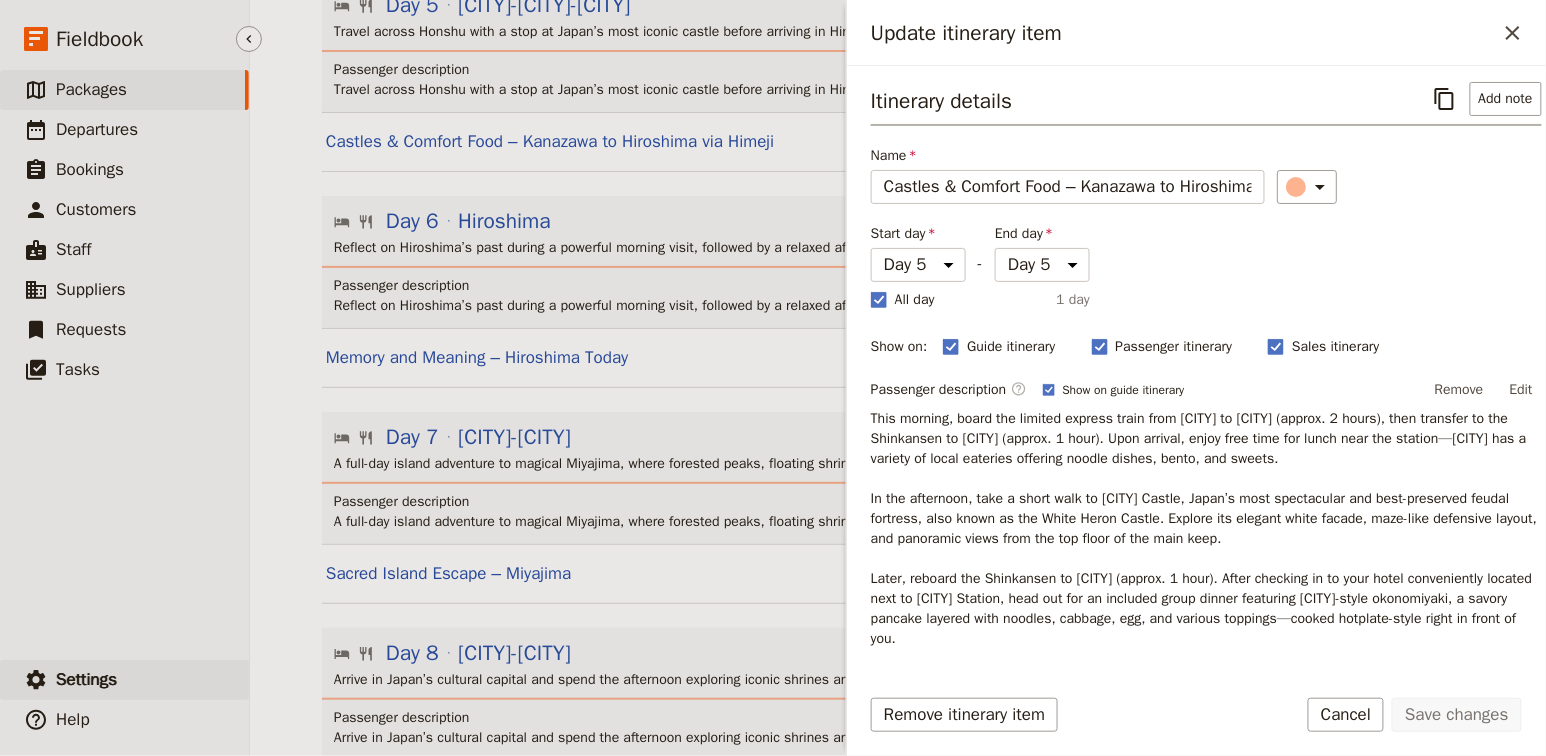 click on "Settings" at bounding box center (86, 679) 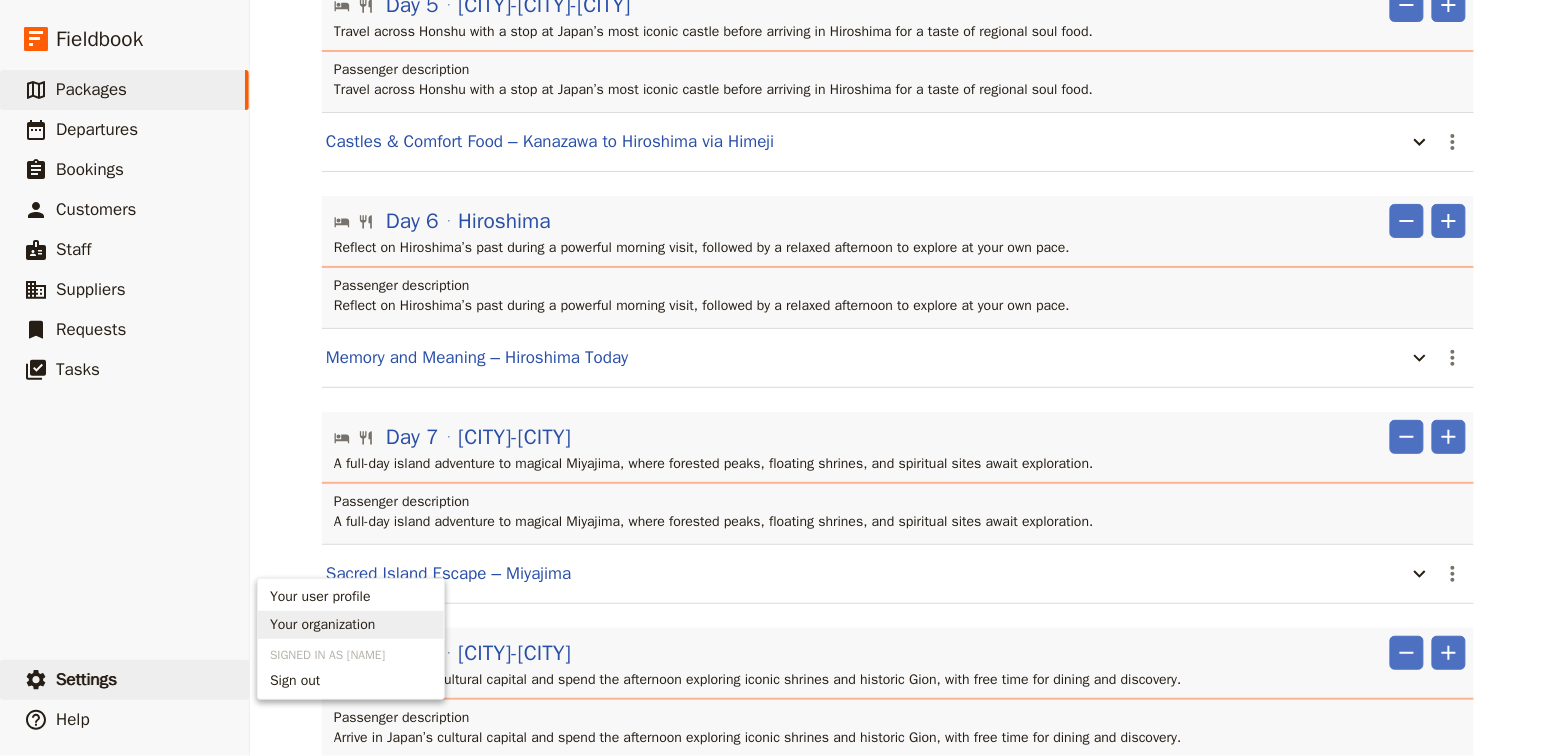 click on "Your organization" at bounding box center (322, 625) 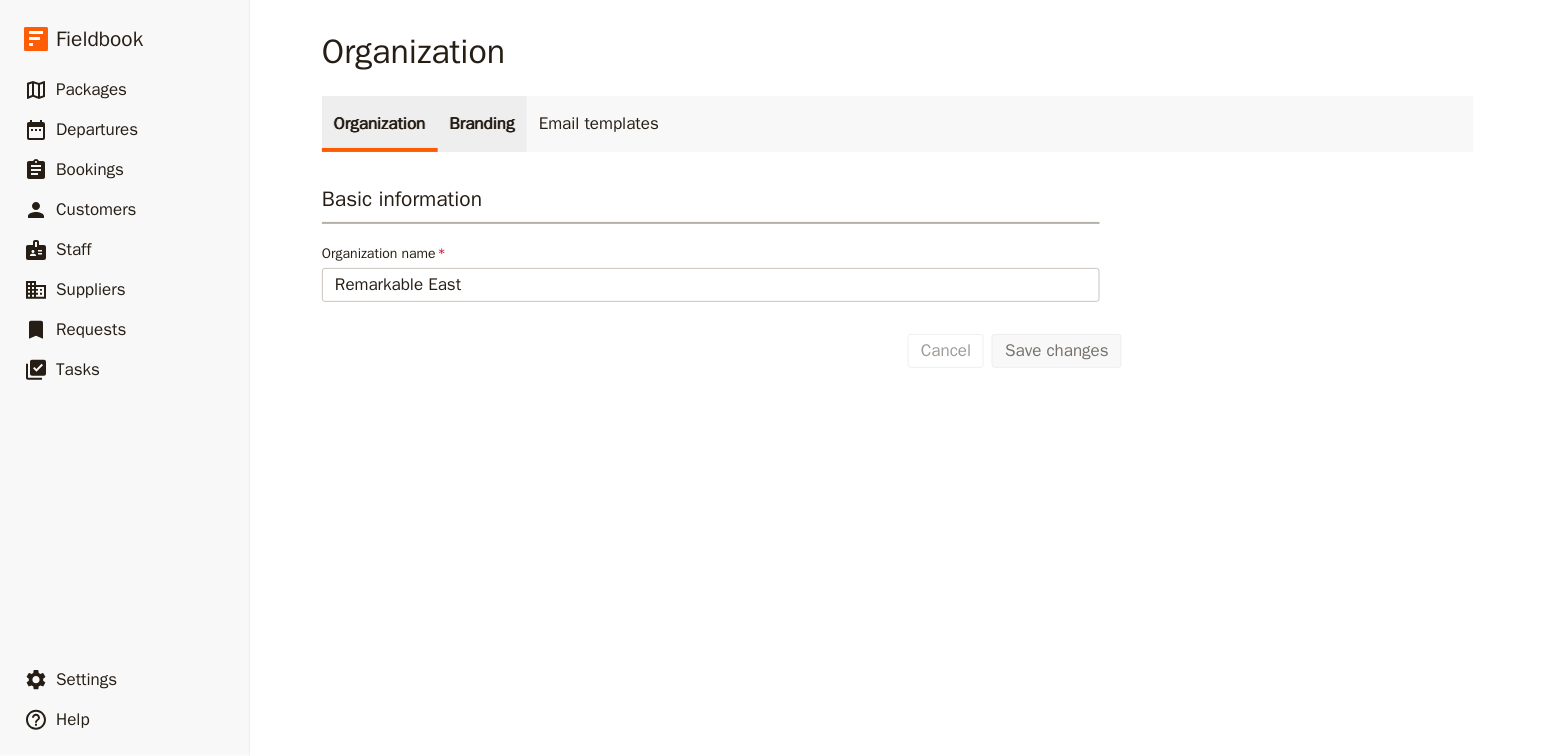 click on "Branding" at bounding box center (482, 124) 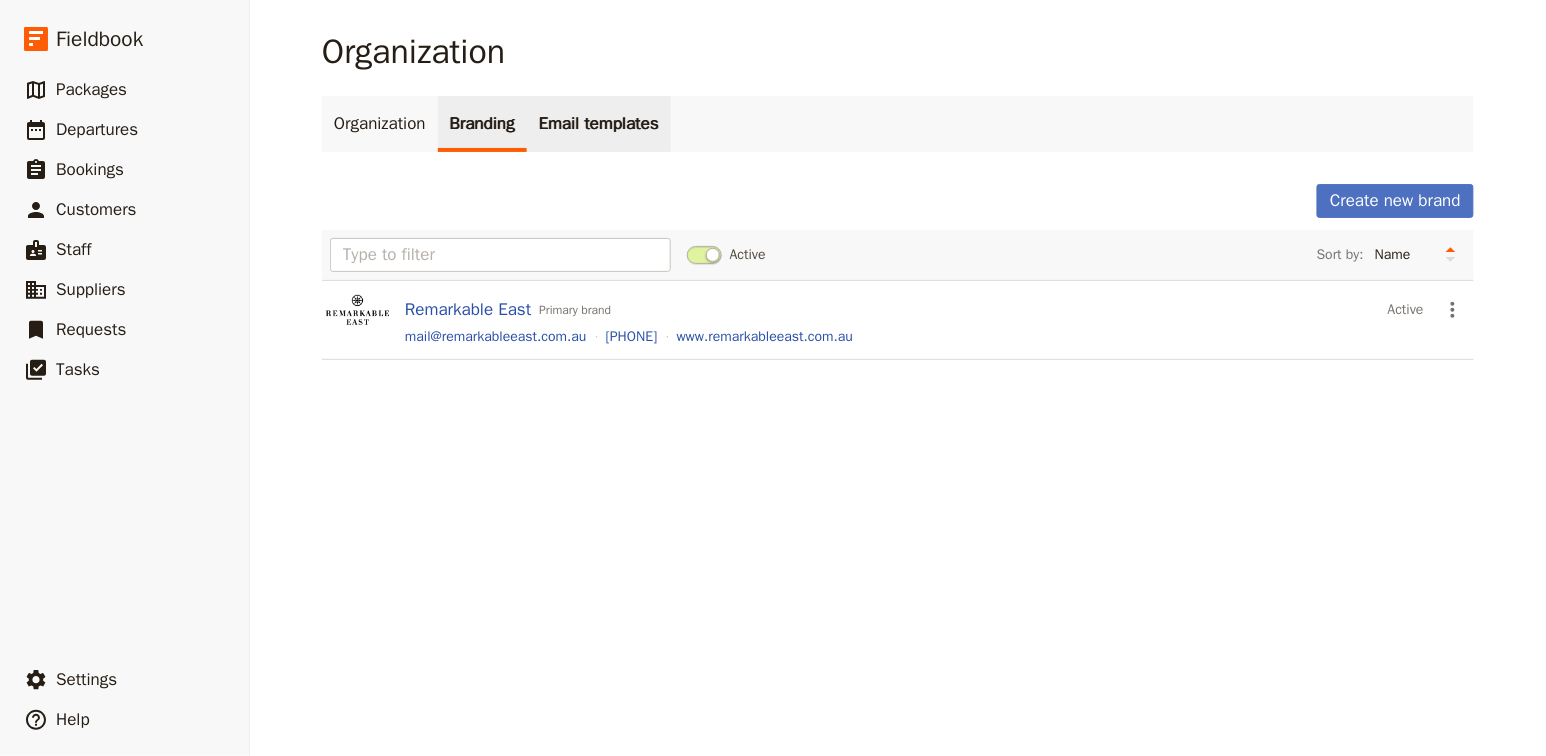 click on "Email templates" at bounding box center [599, 124] 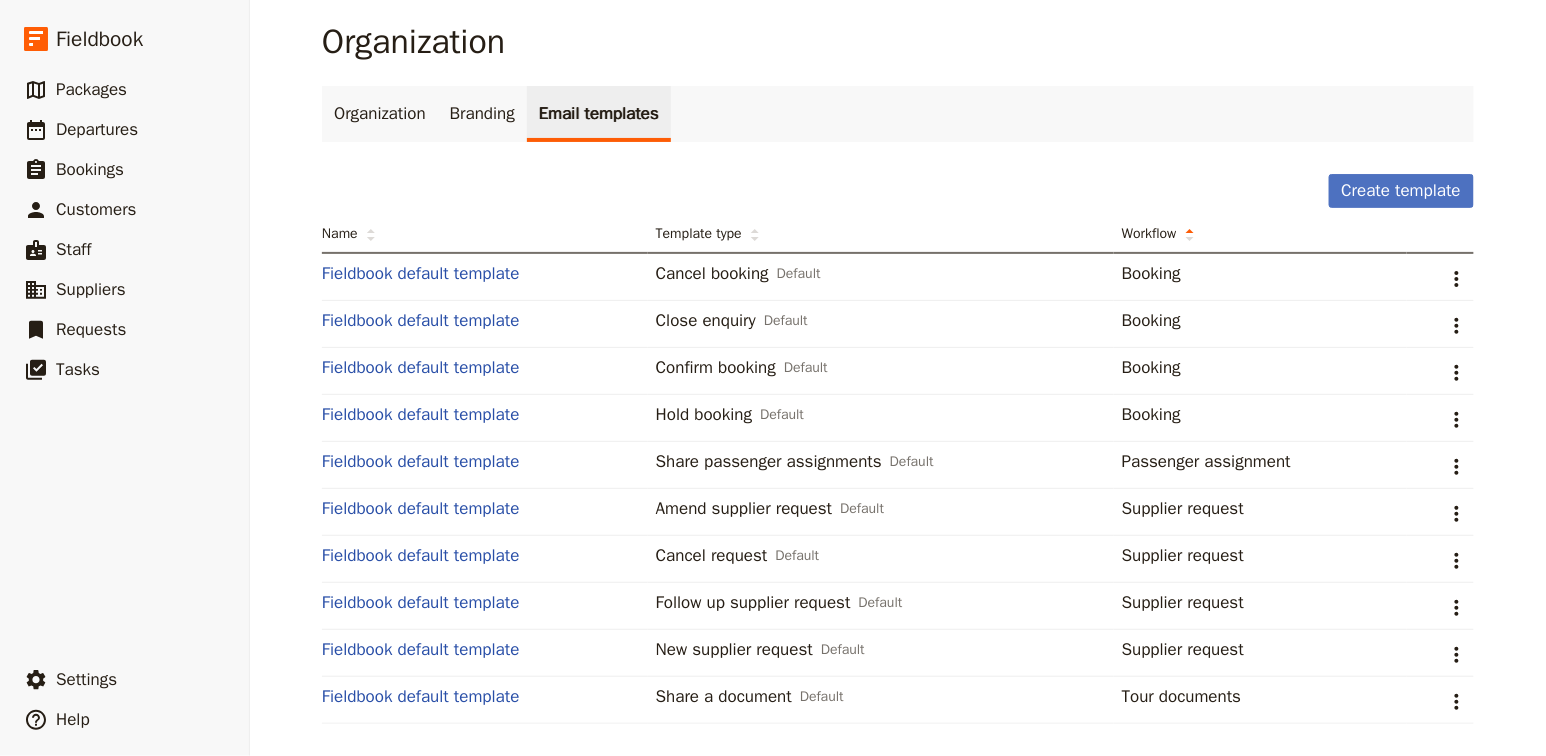 scroll, scrollTop: 20, scrollLeft: 0, axis: vertical 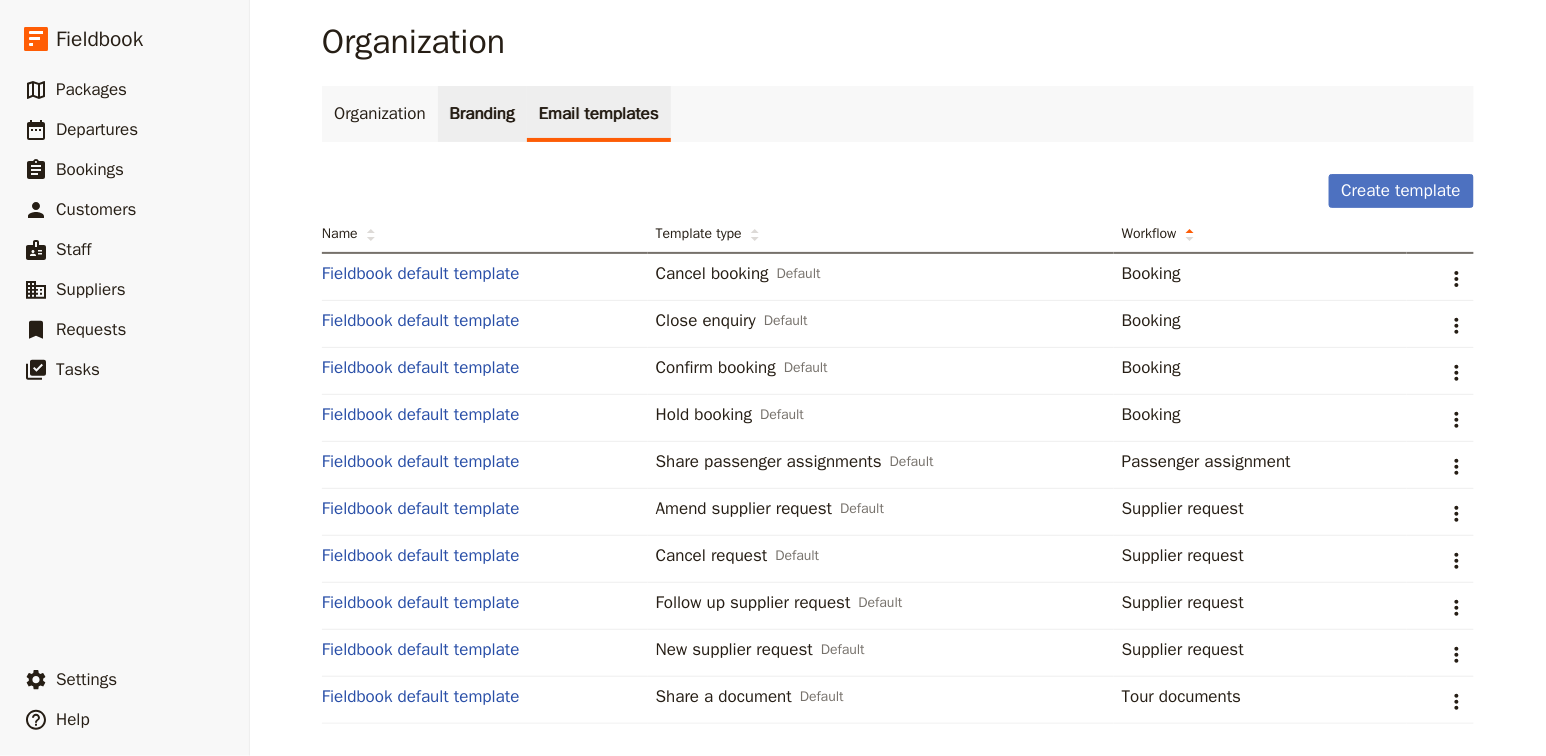 click on "Branding" at bounding box center (482, 114) 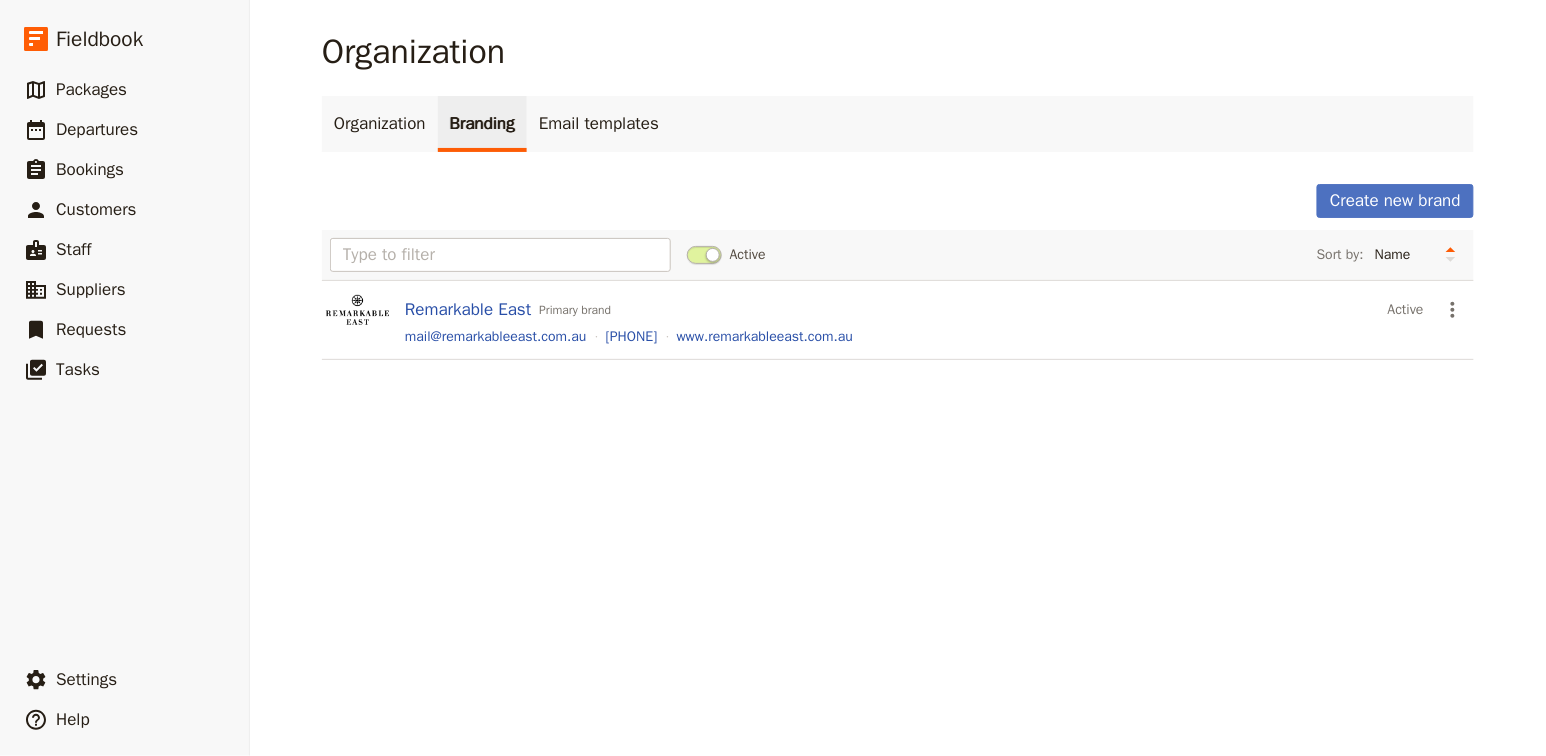 scroll, scrollTop: 0, scrollLeft: 0, axis: both 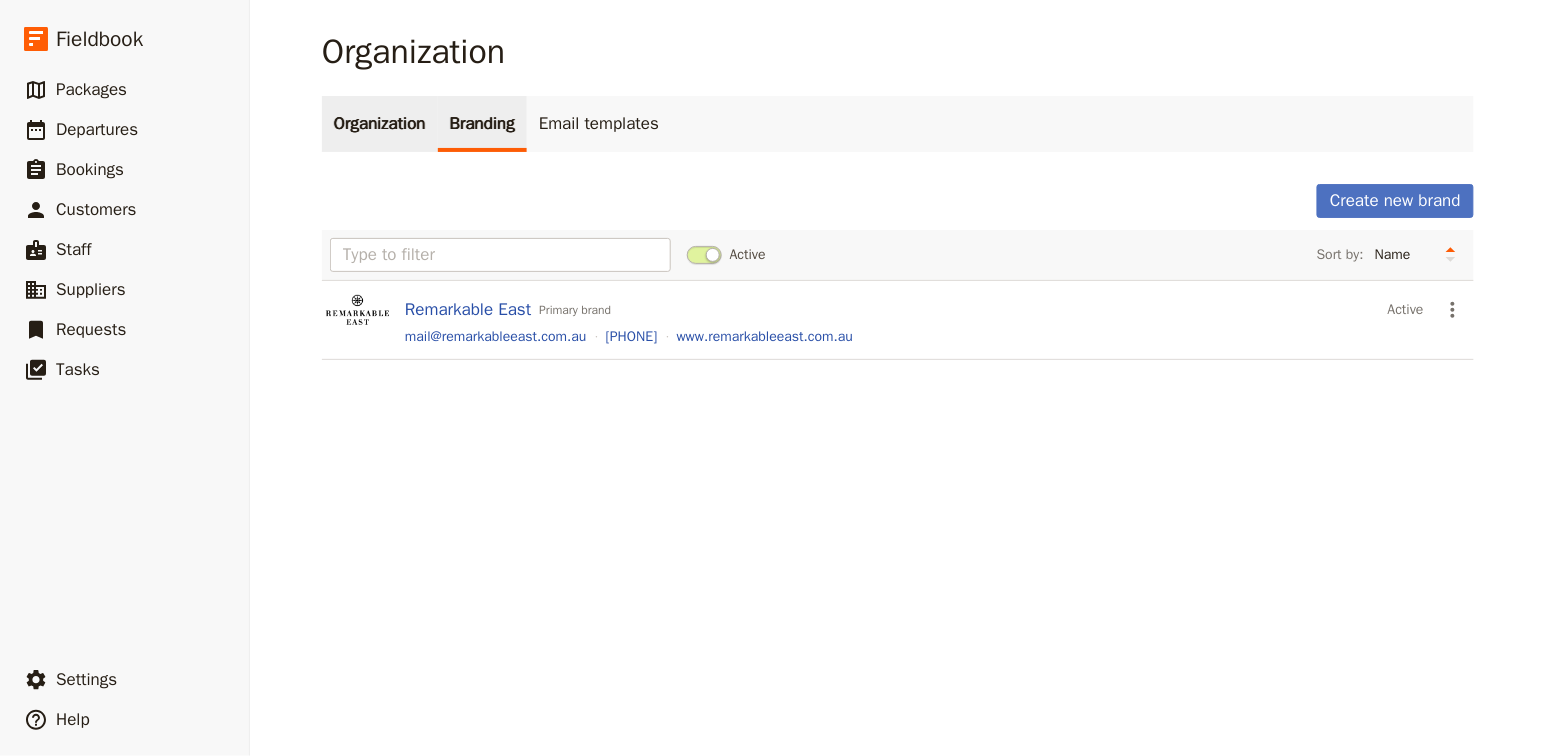 click on "Organization" at bounding box center (380, 124) 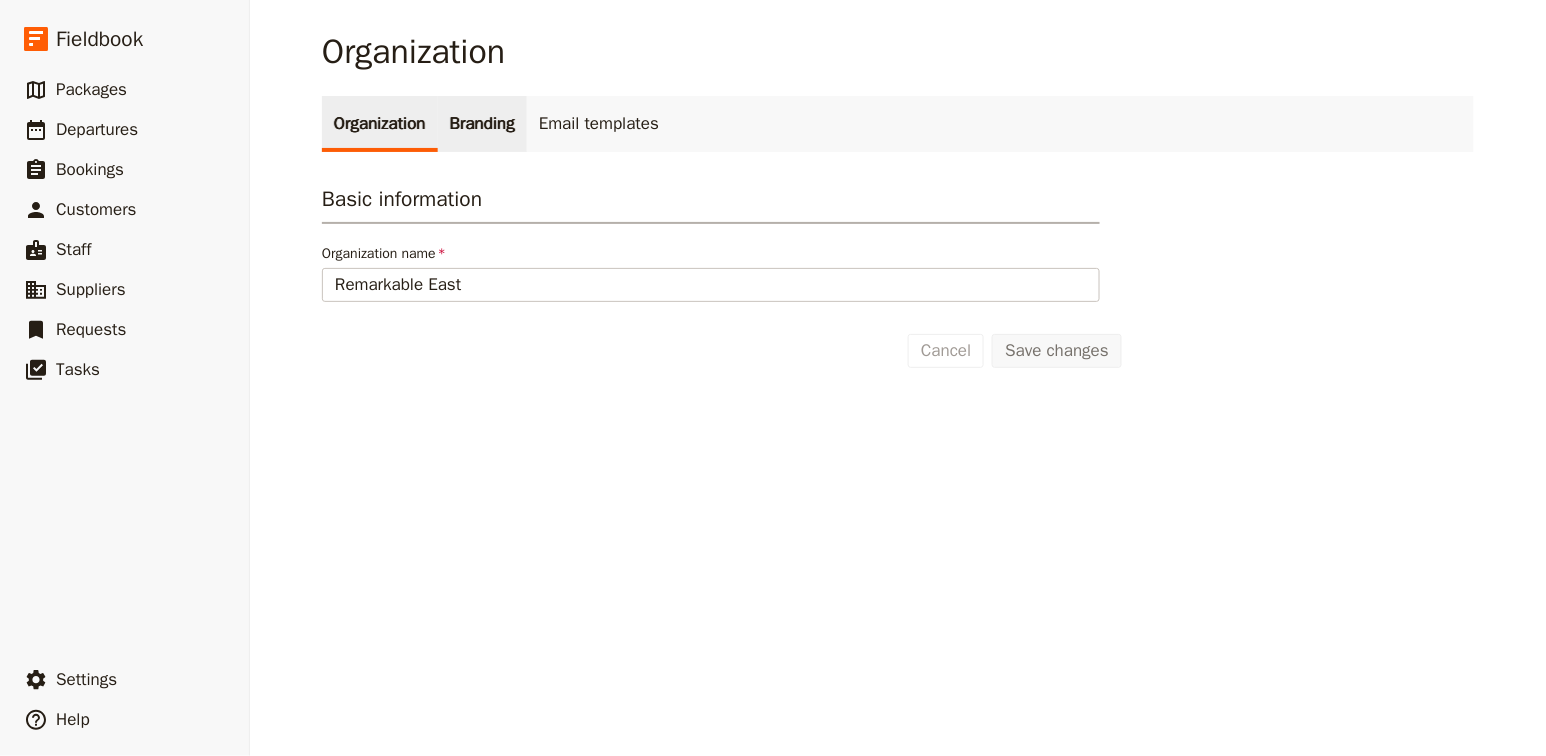 click on "Branding" at bounding box center [482, 124] 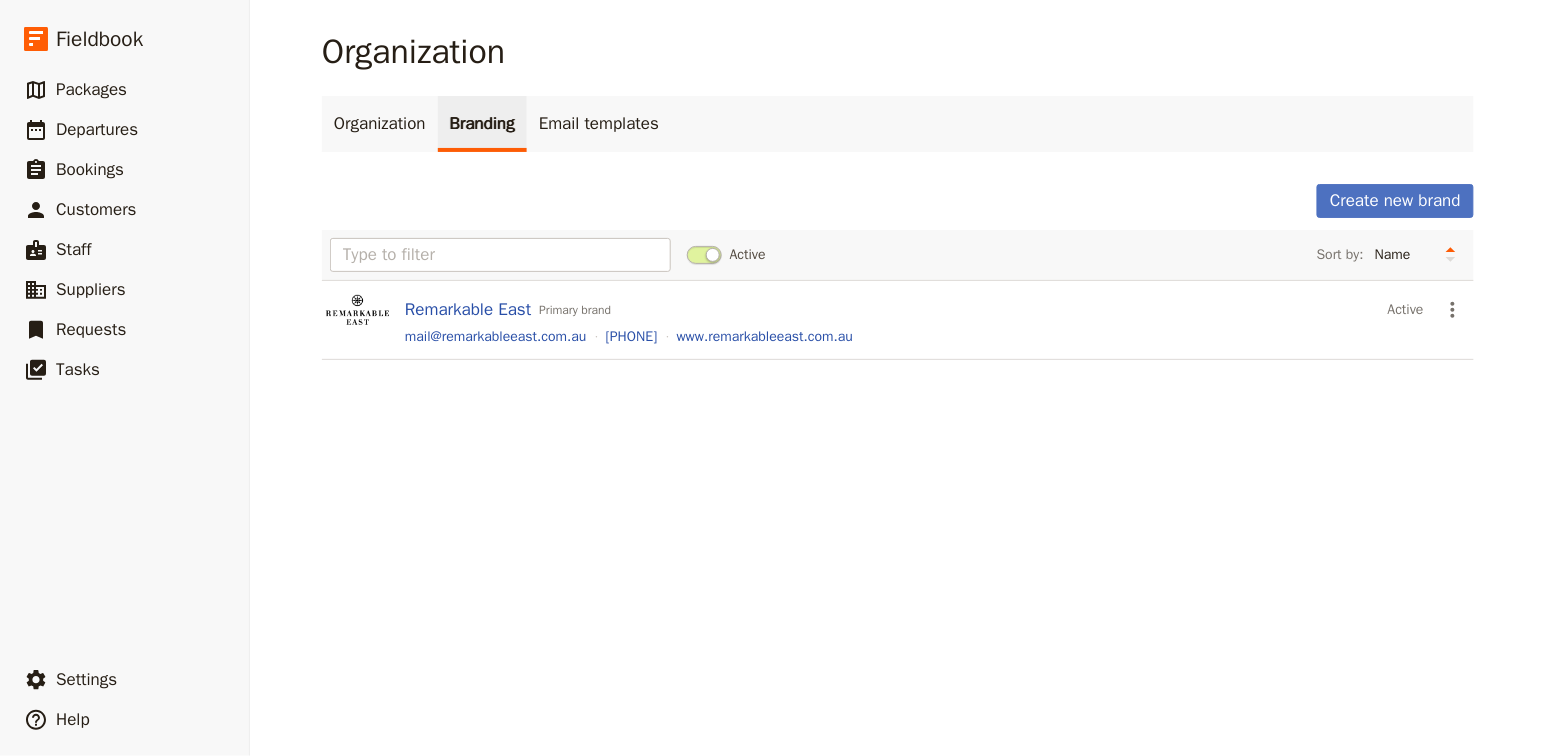 click on "Organization Organization Branding Email templates Create new brand Active Sort by: Name Most recently updated Most recently updated Remarkable East Primary brand Active ​ [EMAIL] [PHONE] www.remarkableeast.com.au" at bounding box center (898, 378) 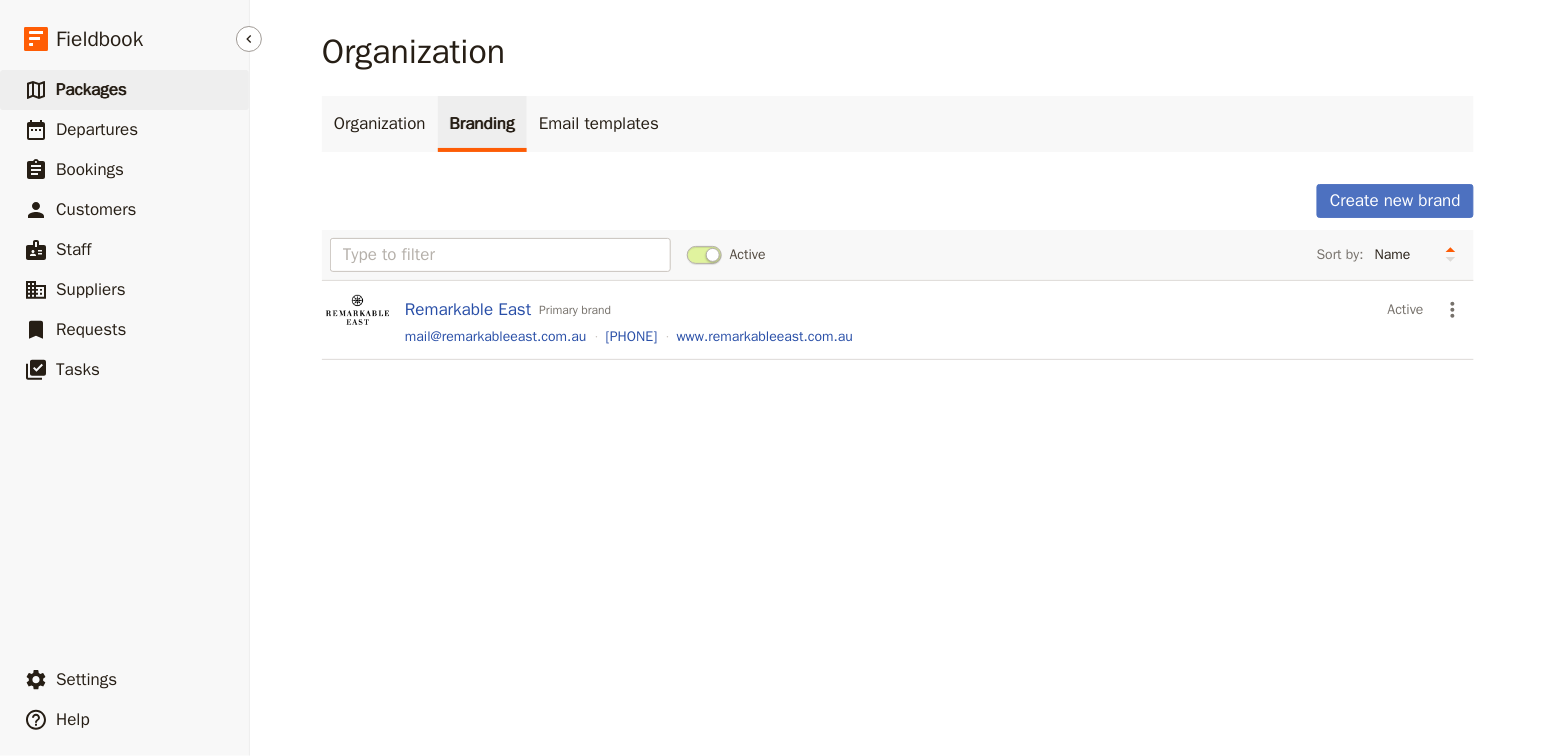 click on "Packages" at bounding box center (91, 89) 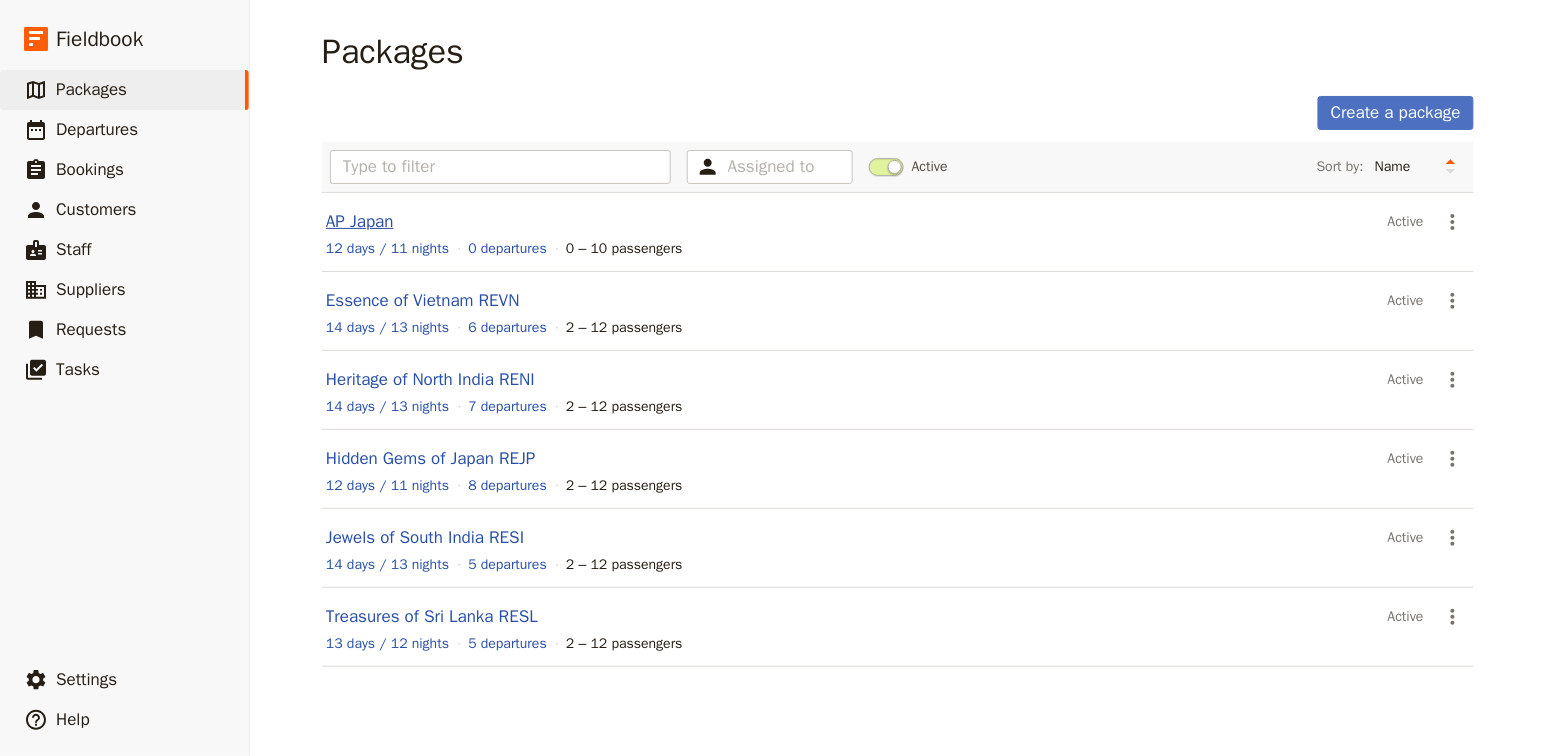 click on "AP Japan" at bounding box center [360, 221] 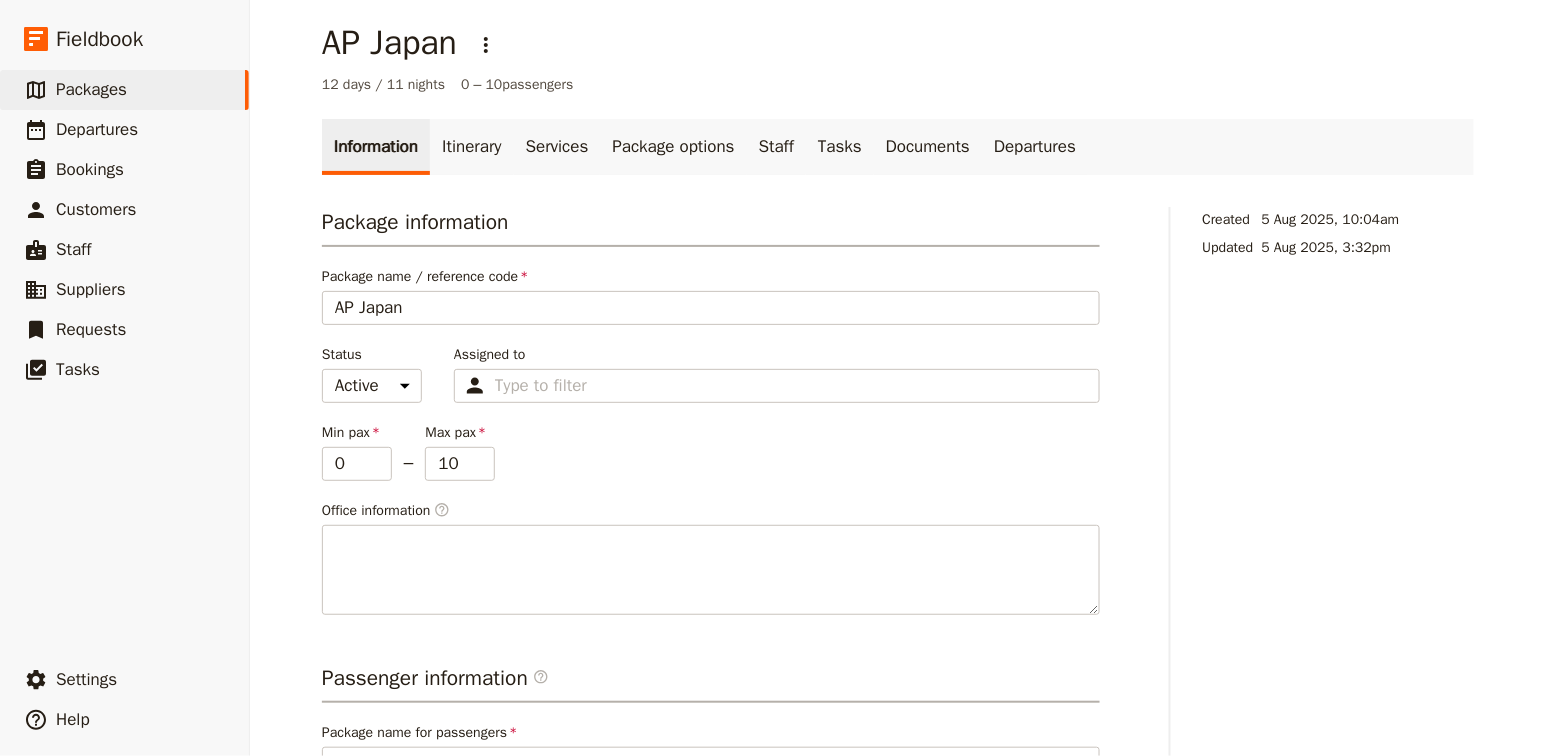scroll, scrollTop: 0, scrollLeft: 0, axis: both 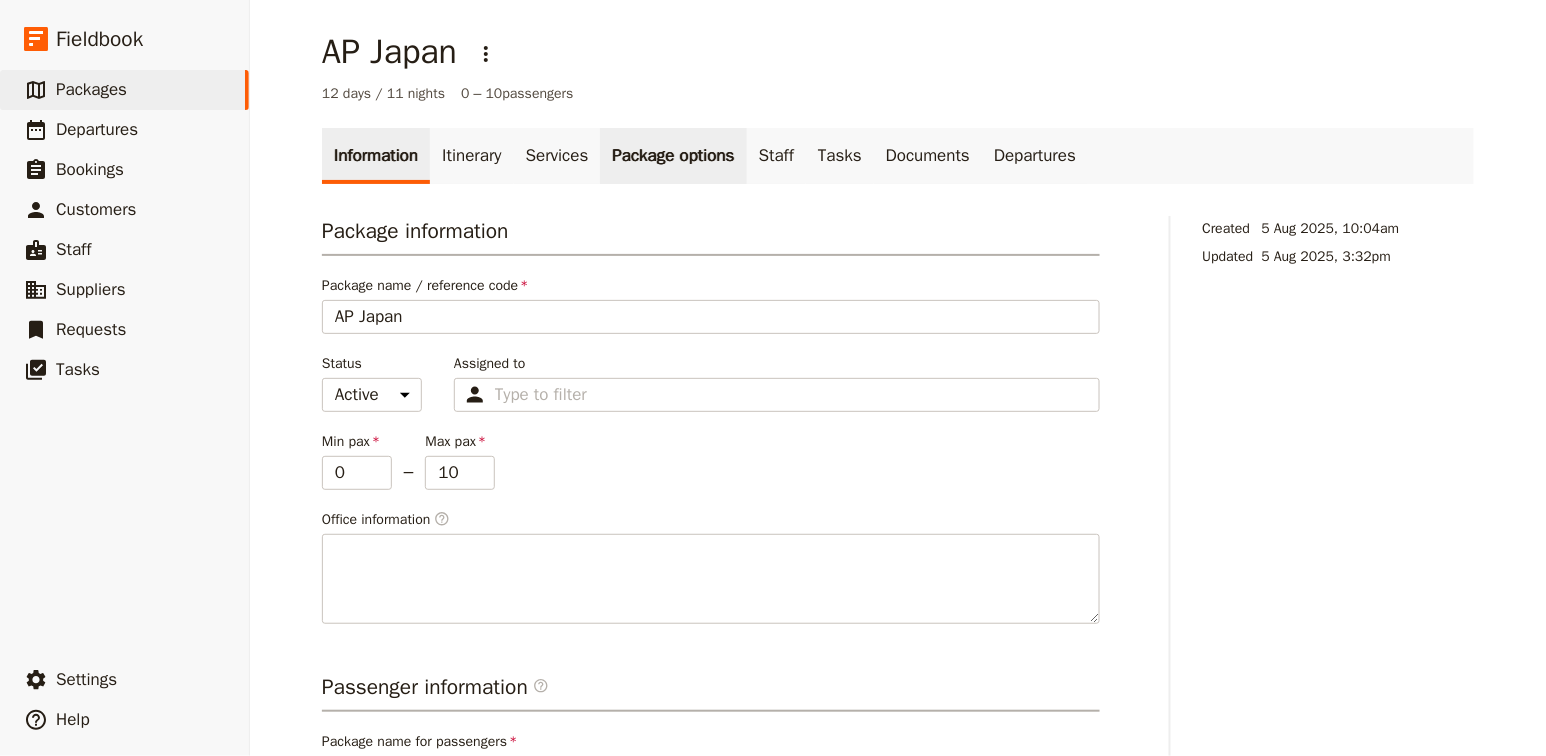 click on "Package options" at bounding box center (673, 156) 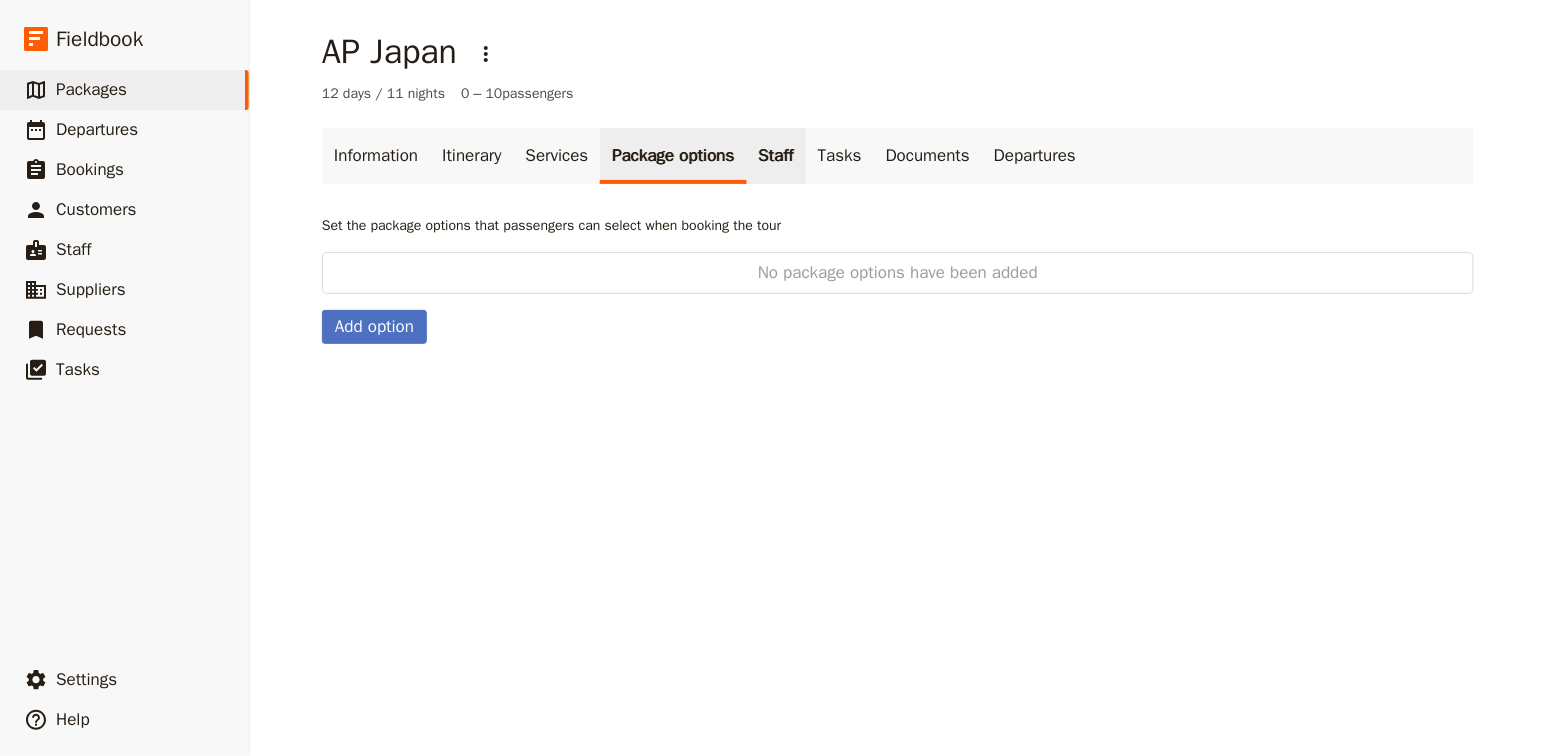 click on "Staff" at bounding box center [776, 156] 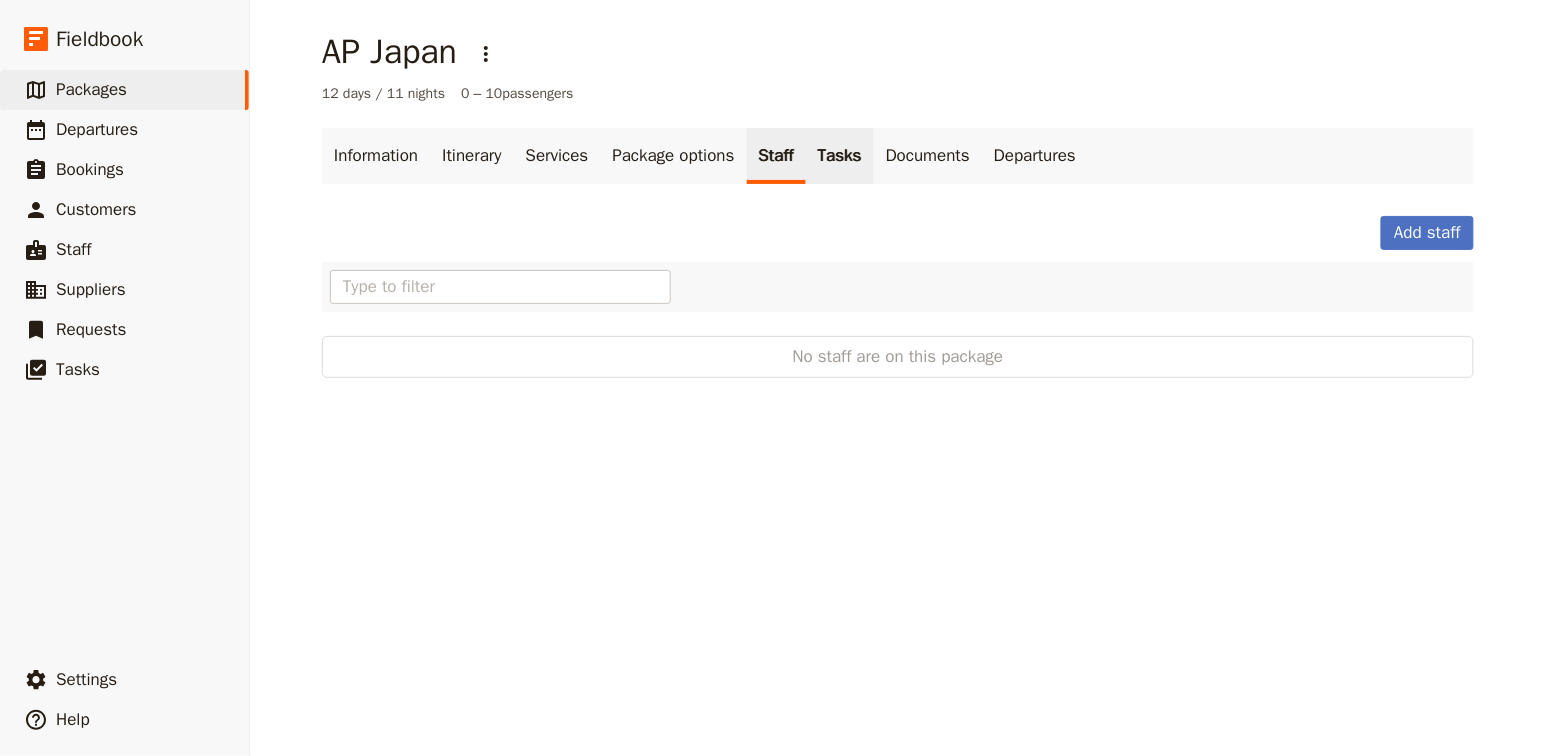 click on "Tasks" at bounding box center (840, 156) 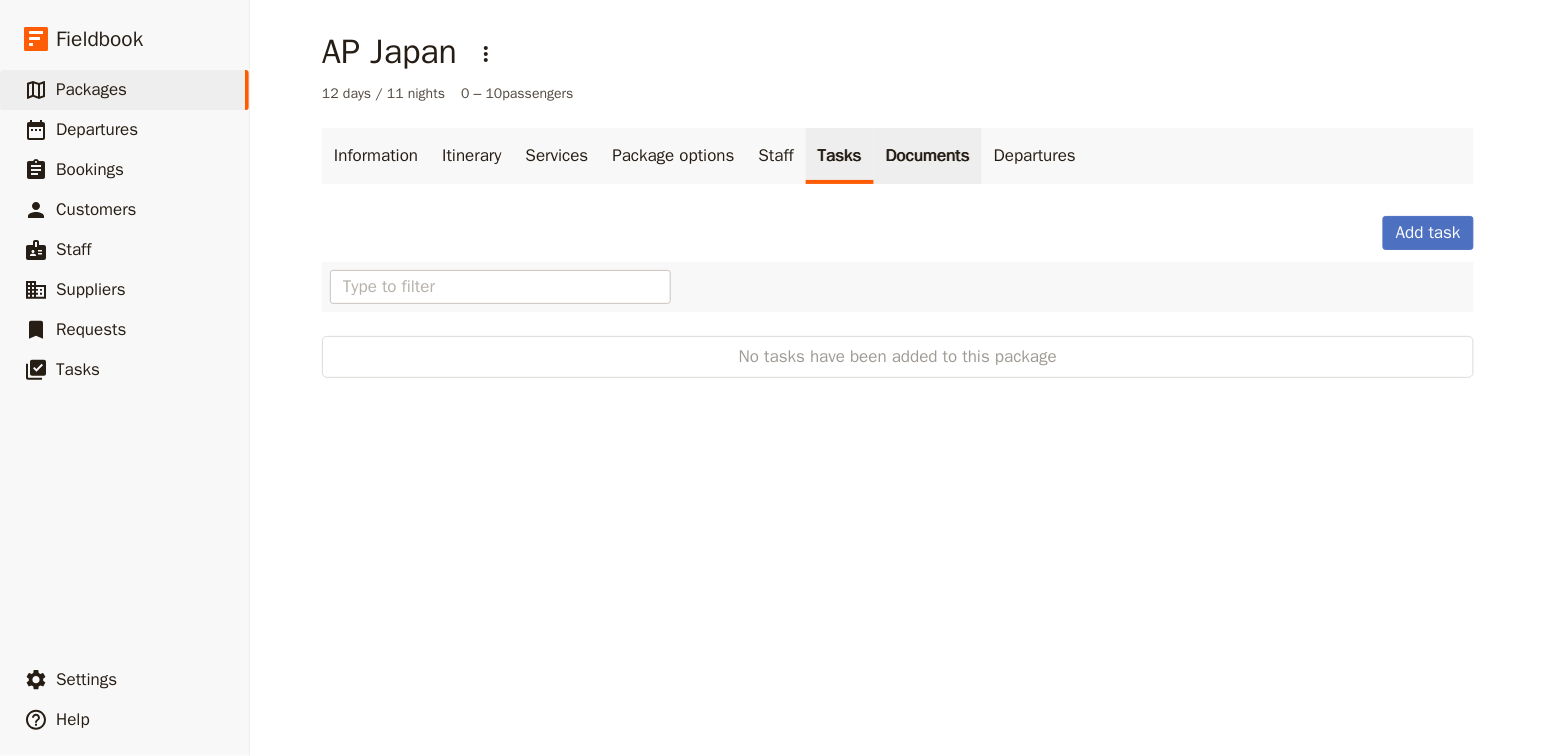 click on "Documents" at bounding box center [928, 156] 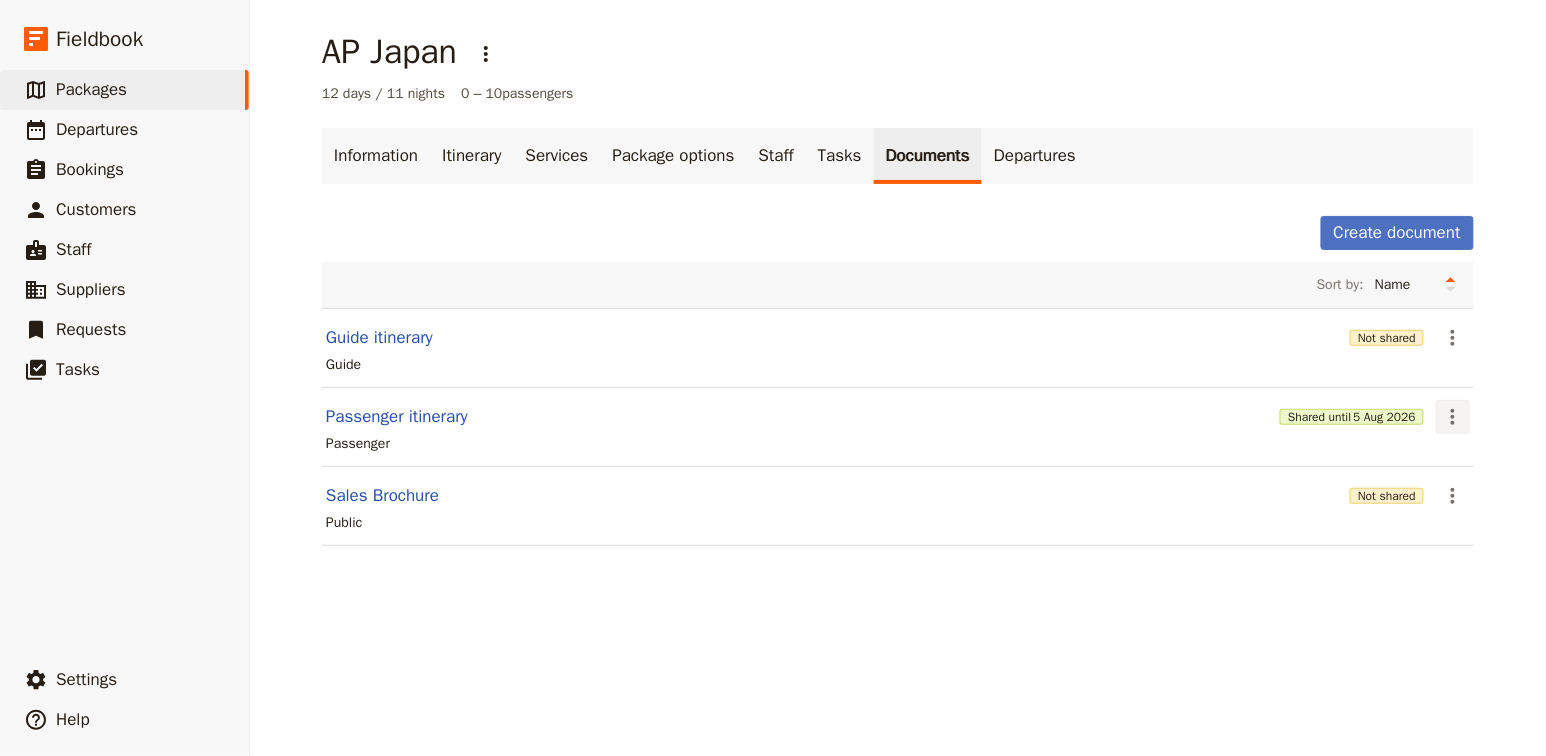click 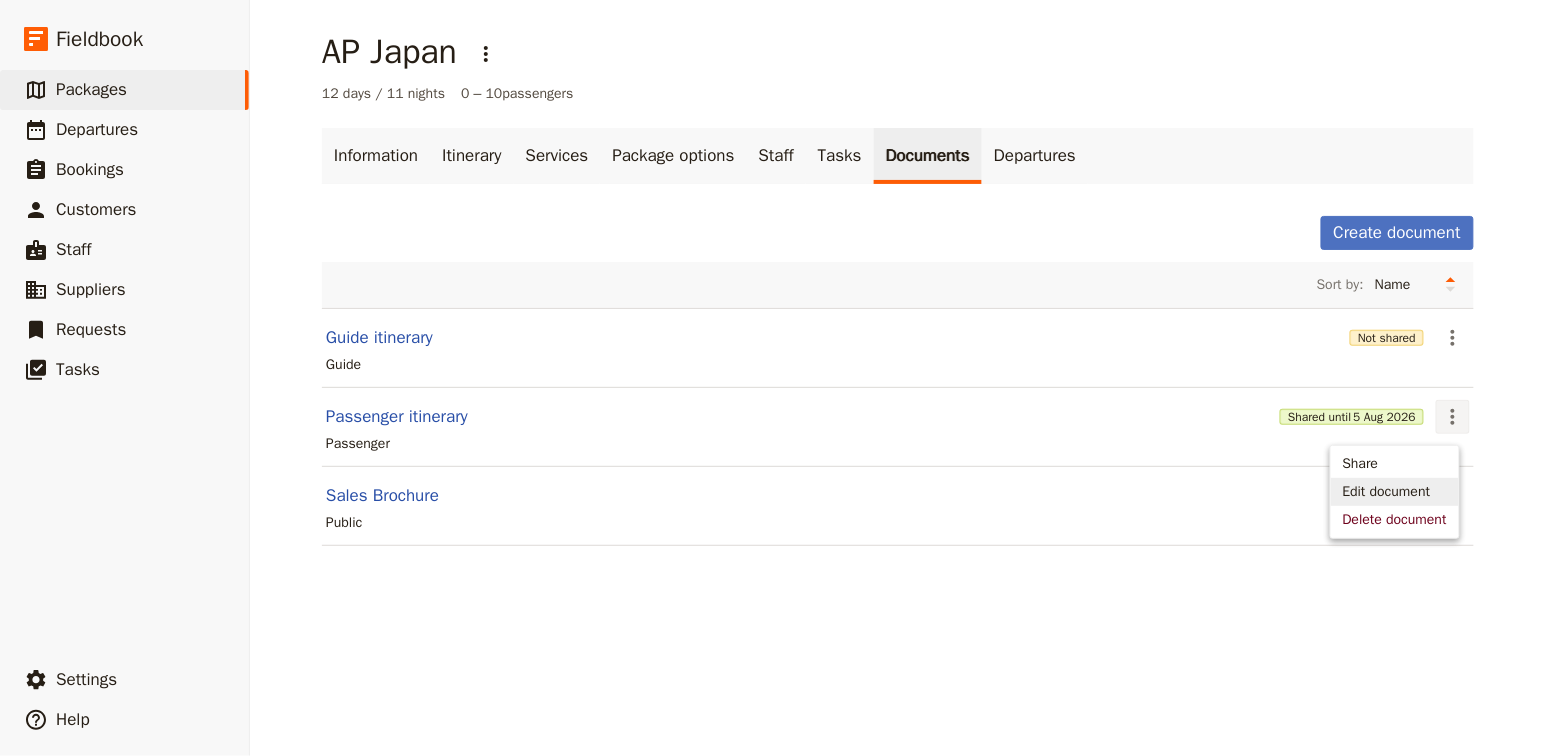 click on "Edit document" at bounding box center [1387, 492] 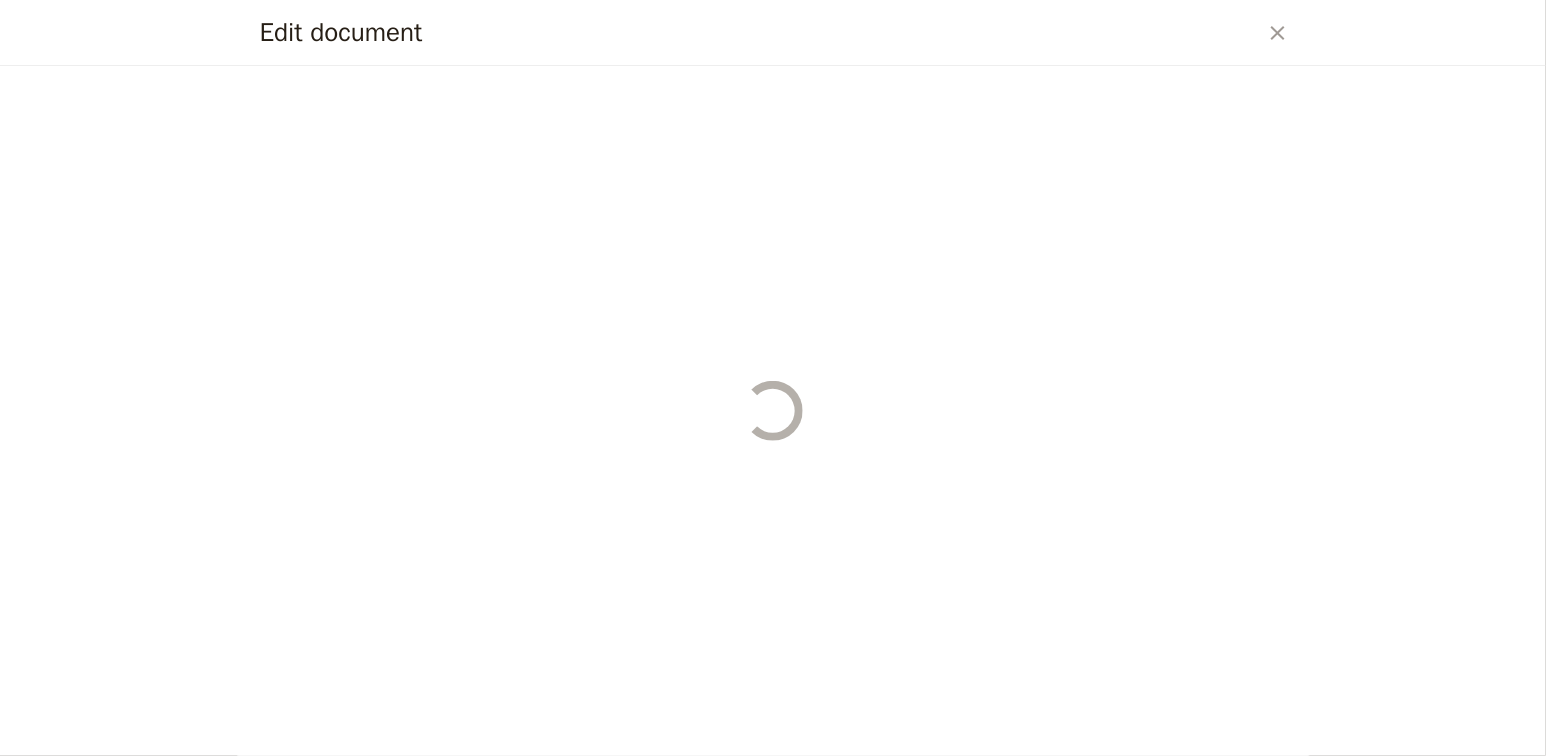 select on "PASSENGER" 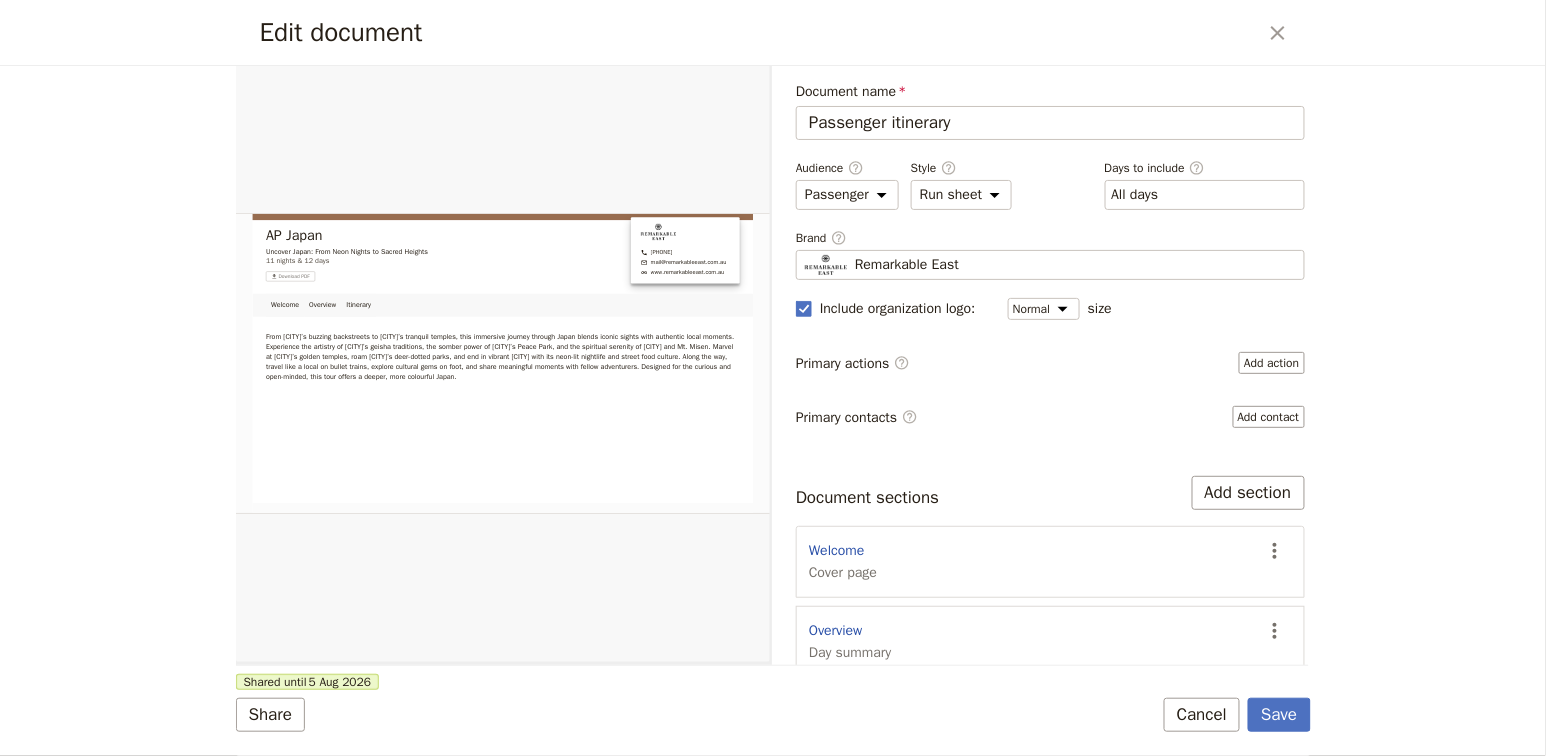 scroll, scrollTop: 0, scrollLeft: 0, axis: both 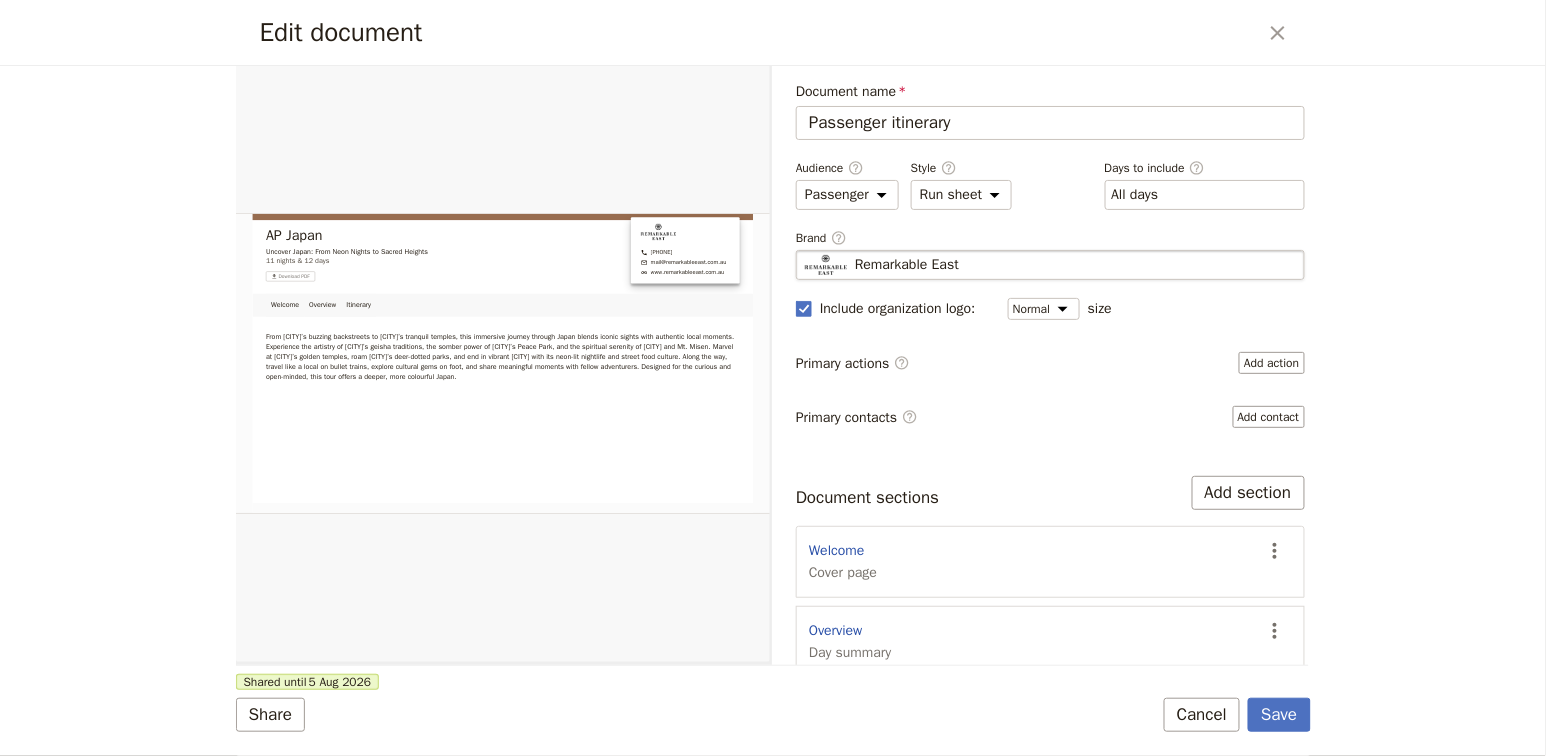 click on "Remarkable East" at bounding box center [1050, 265] 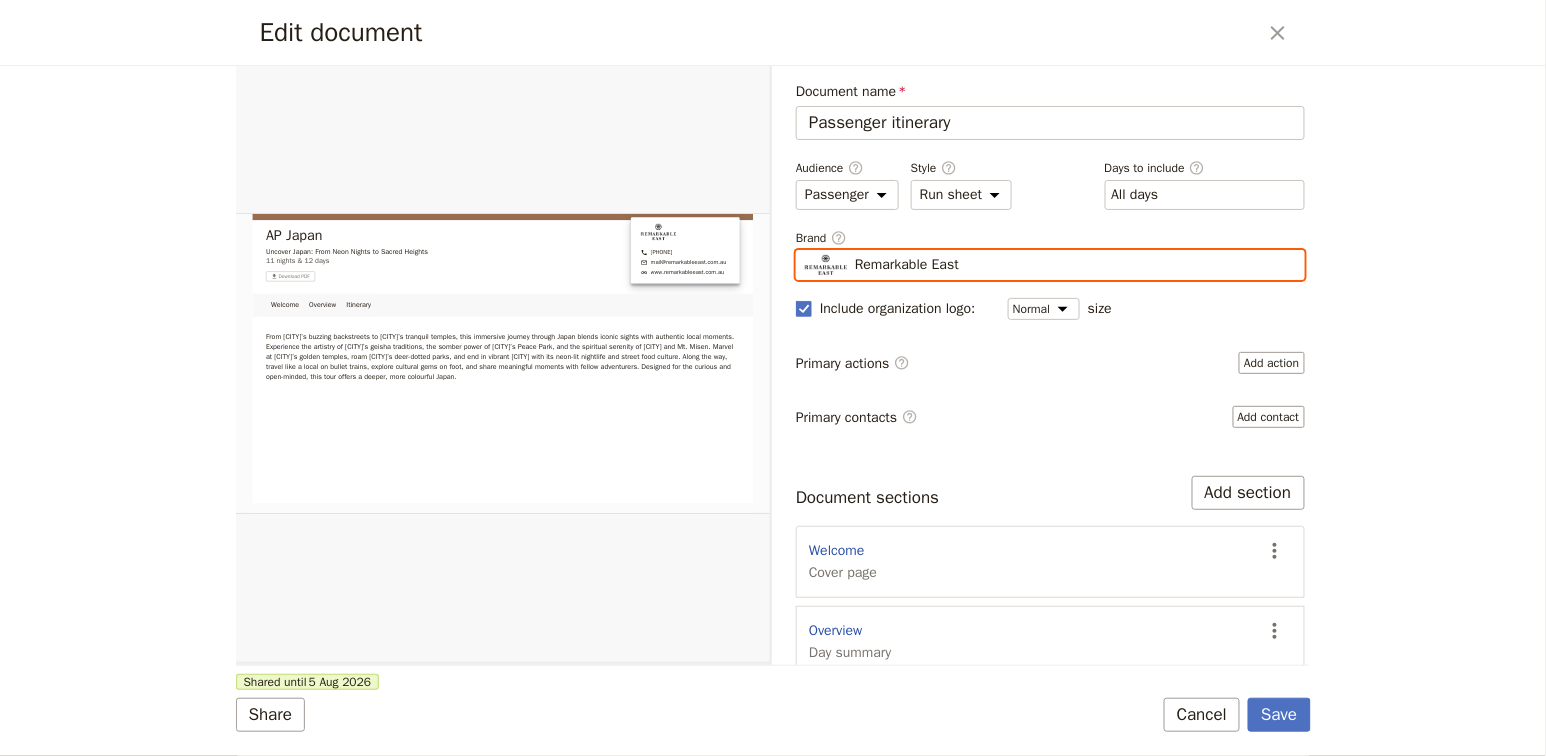 click on "Remarkable East" at bounding box center (804, 250) 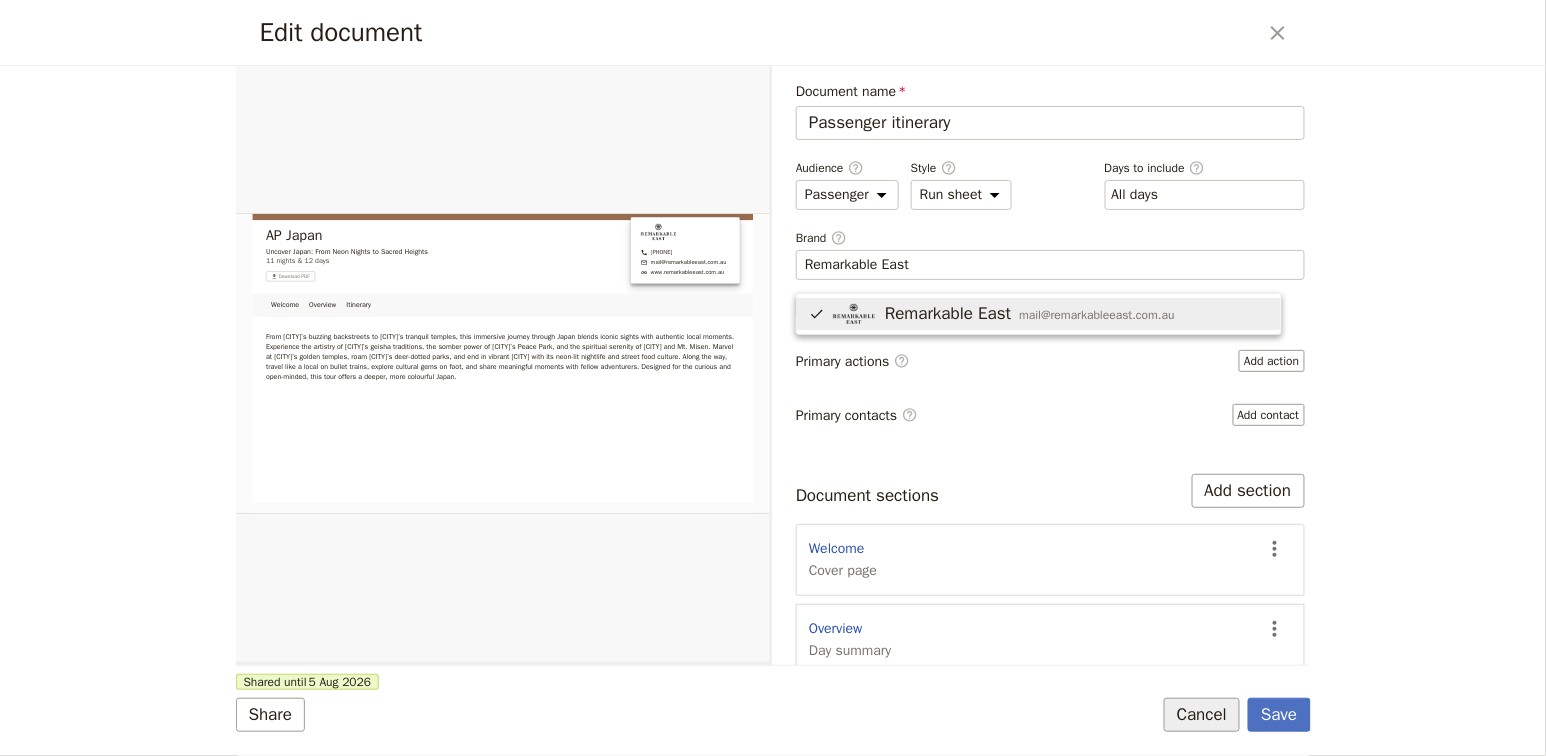 click on "Cancel" at bounding box center (1202, 715) 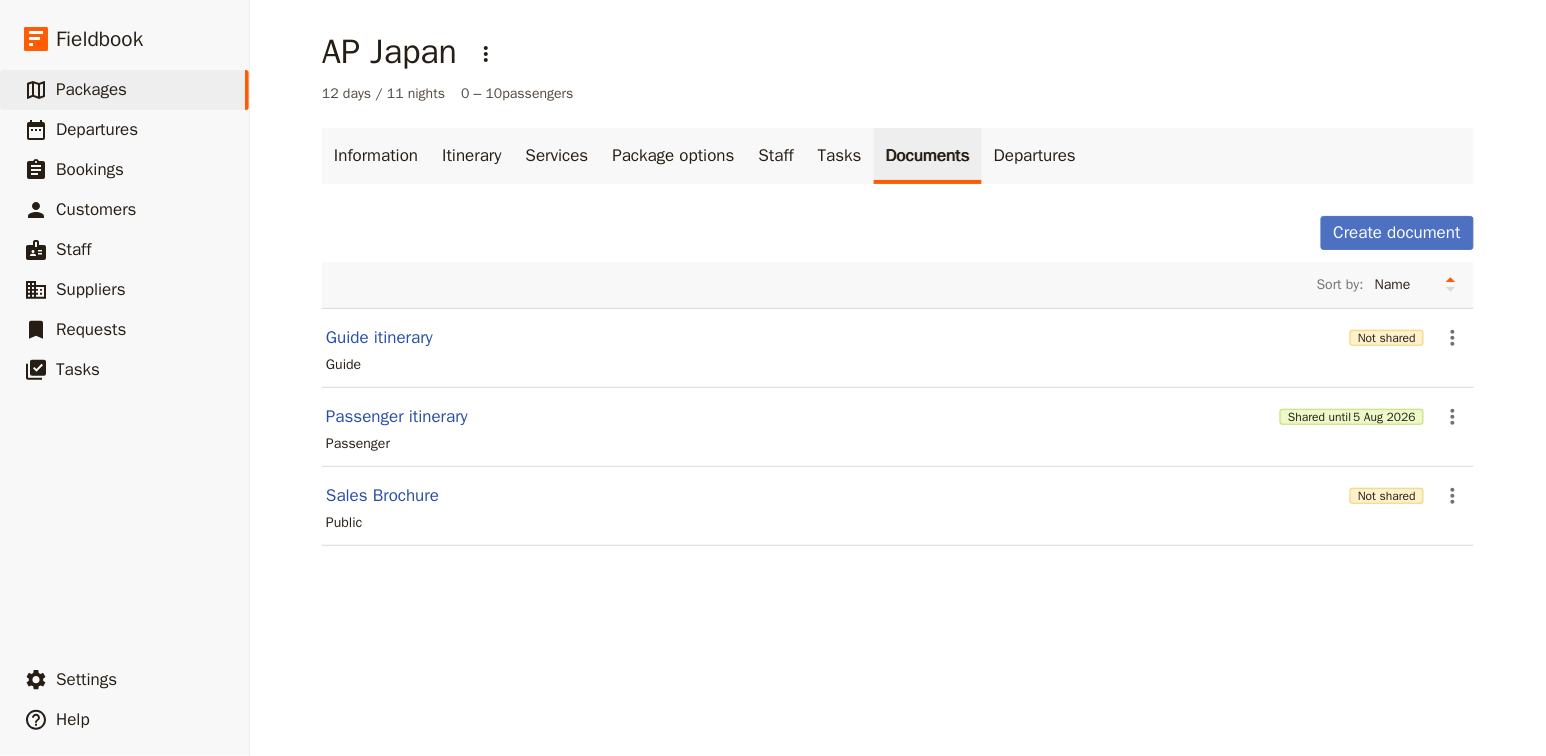 click on "AP Japan ​ 12 days   /   11 nights 0 – 10  passengers Information Itinerary Services Package options Staff Tasks Documents Departures Create document Sort by: Name Most recently updated Most recently updated Guide itinerary Not shared ​ Guide Passenger itinerary Shared until  5 Aug 2026 ​ Passenger Sales Brochure Not shared ​ Public" at bounding box center (898, 378) 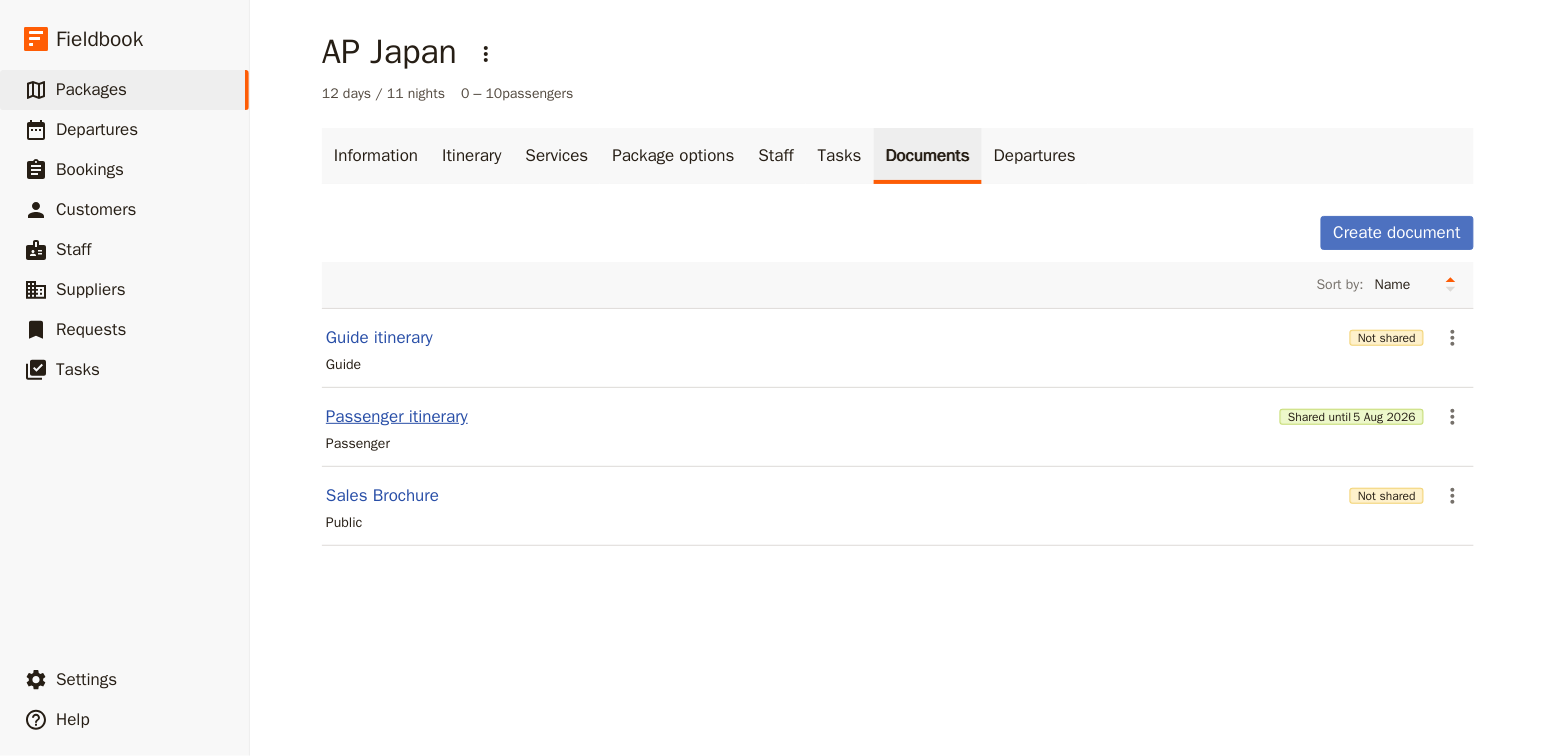 click on "Passenger itinerary" at bounding box center (397, 417) 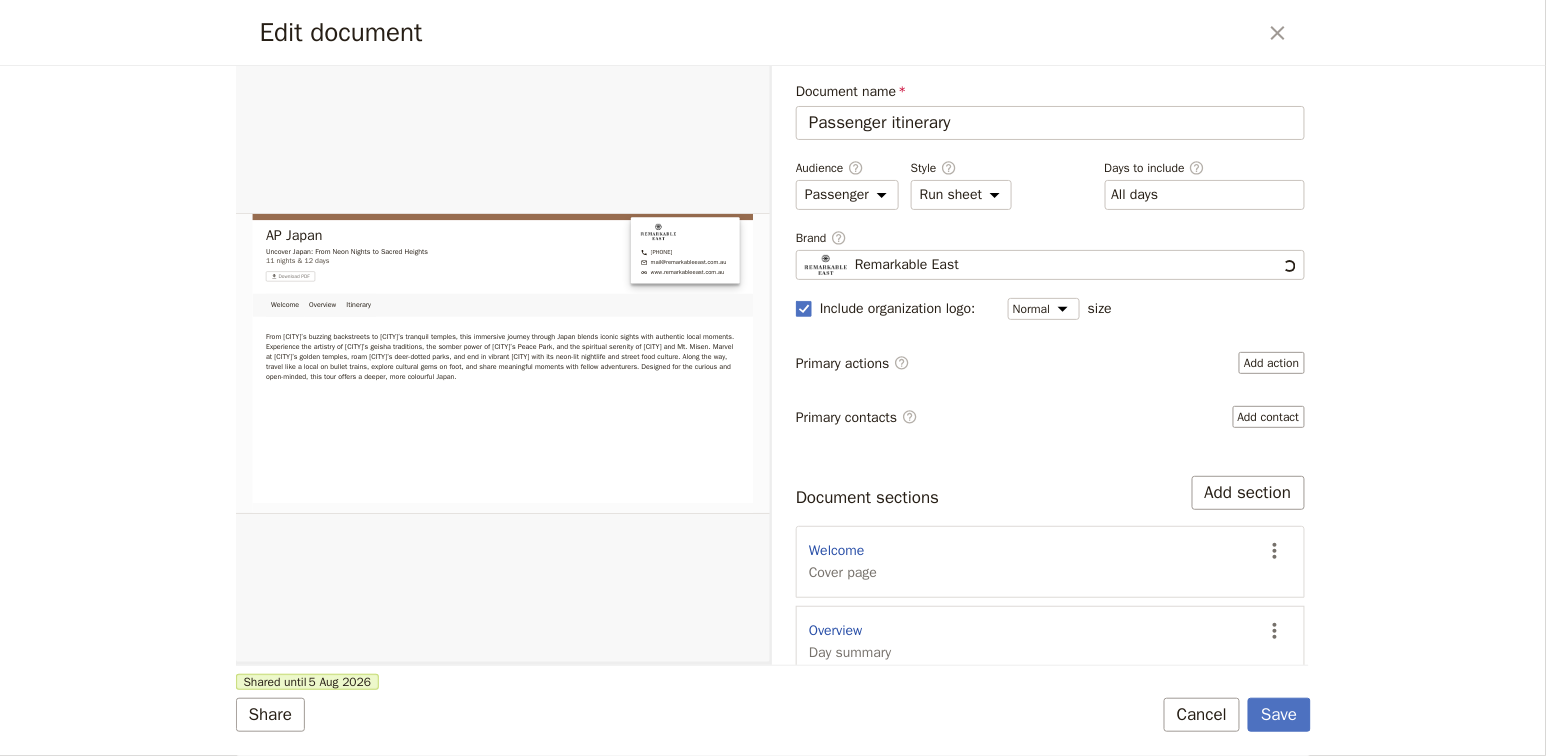 scroll, scrollTop: 0, scrollLeft: 0, axis: both 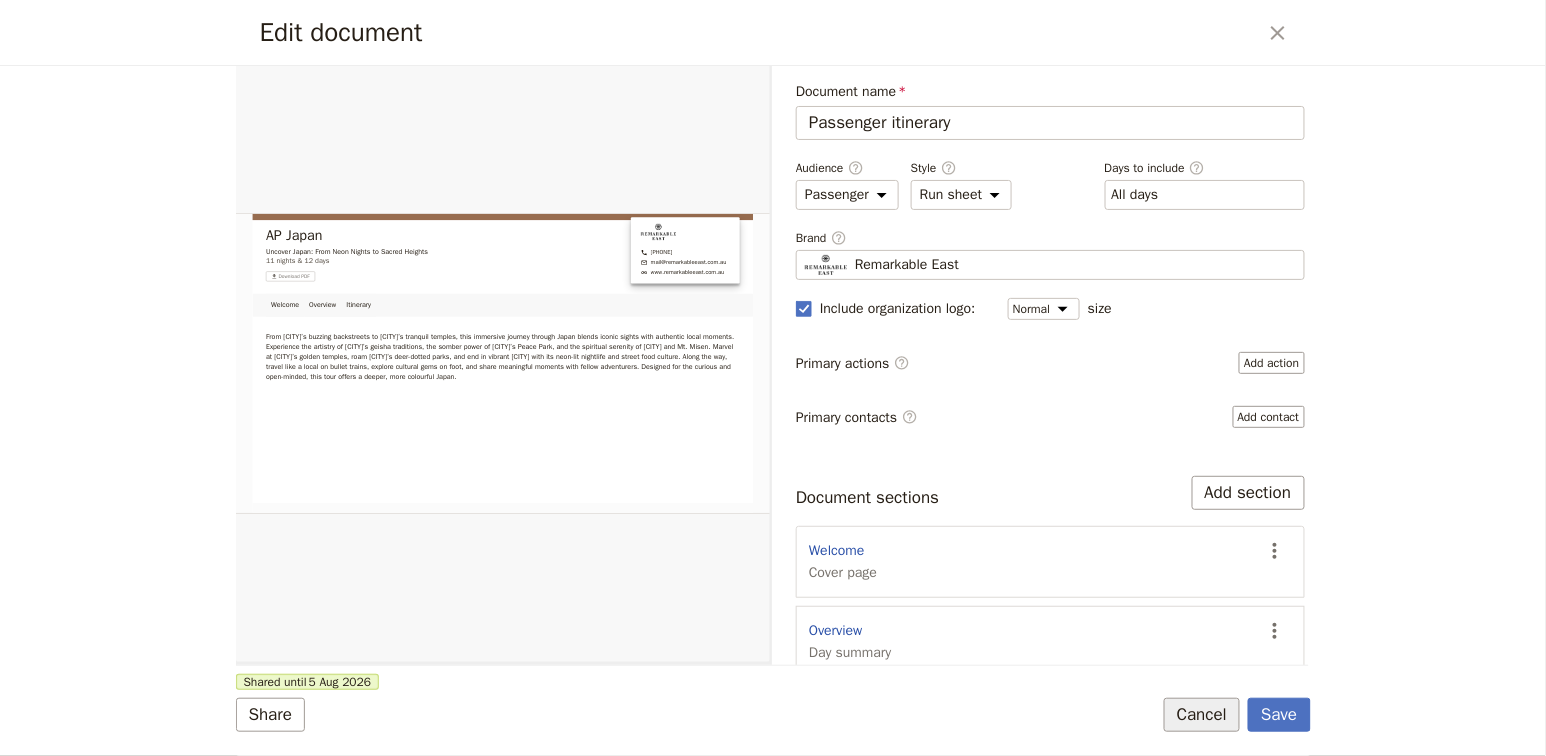 click on "Cancel" at bounding box center [1202, 715] 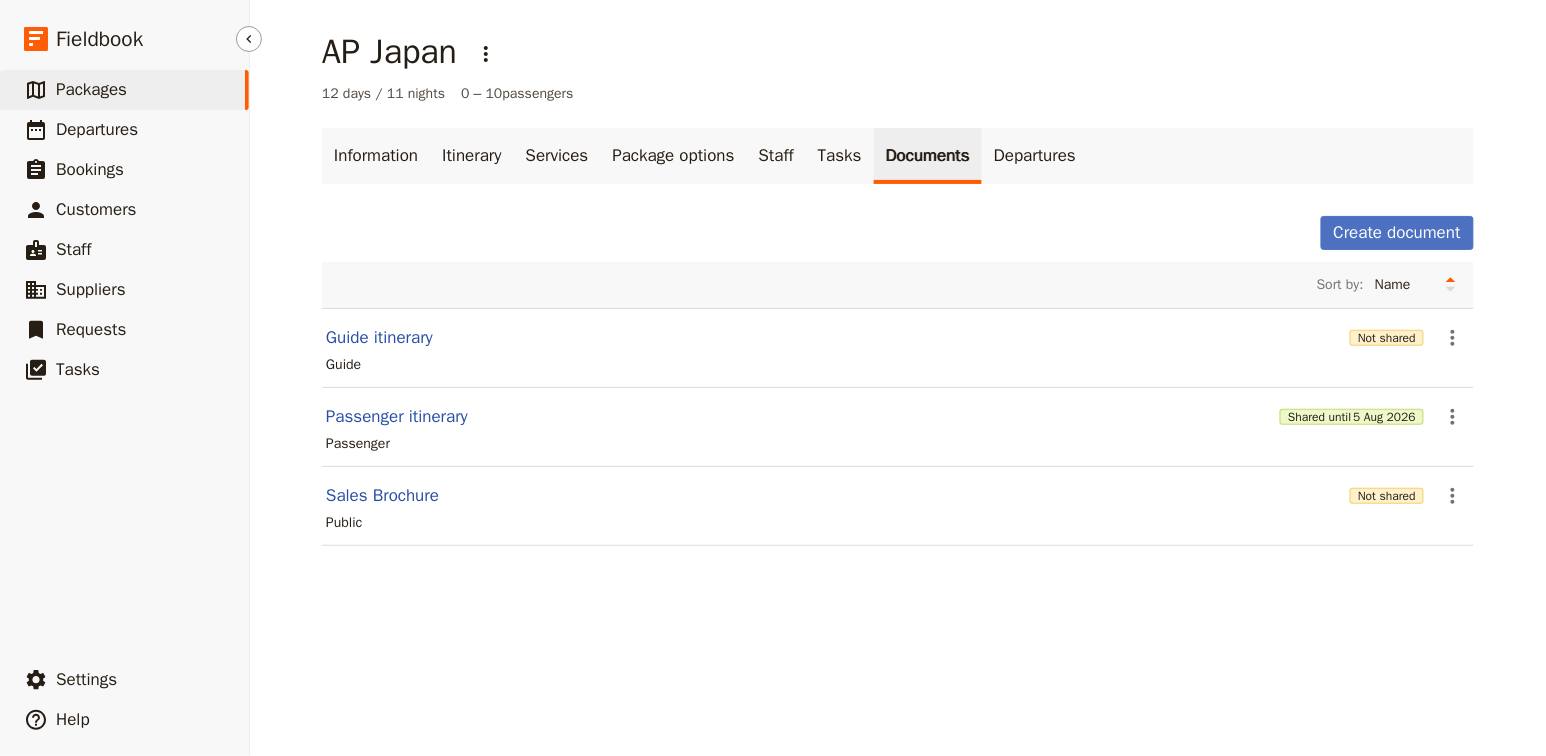click on "​ Packages" at bounding box center (124, 90) 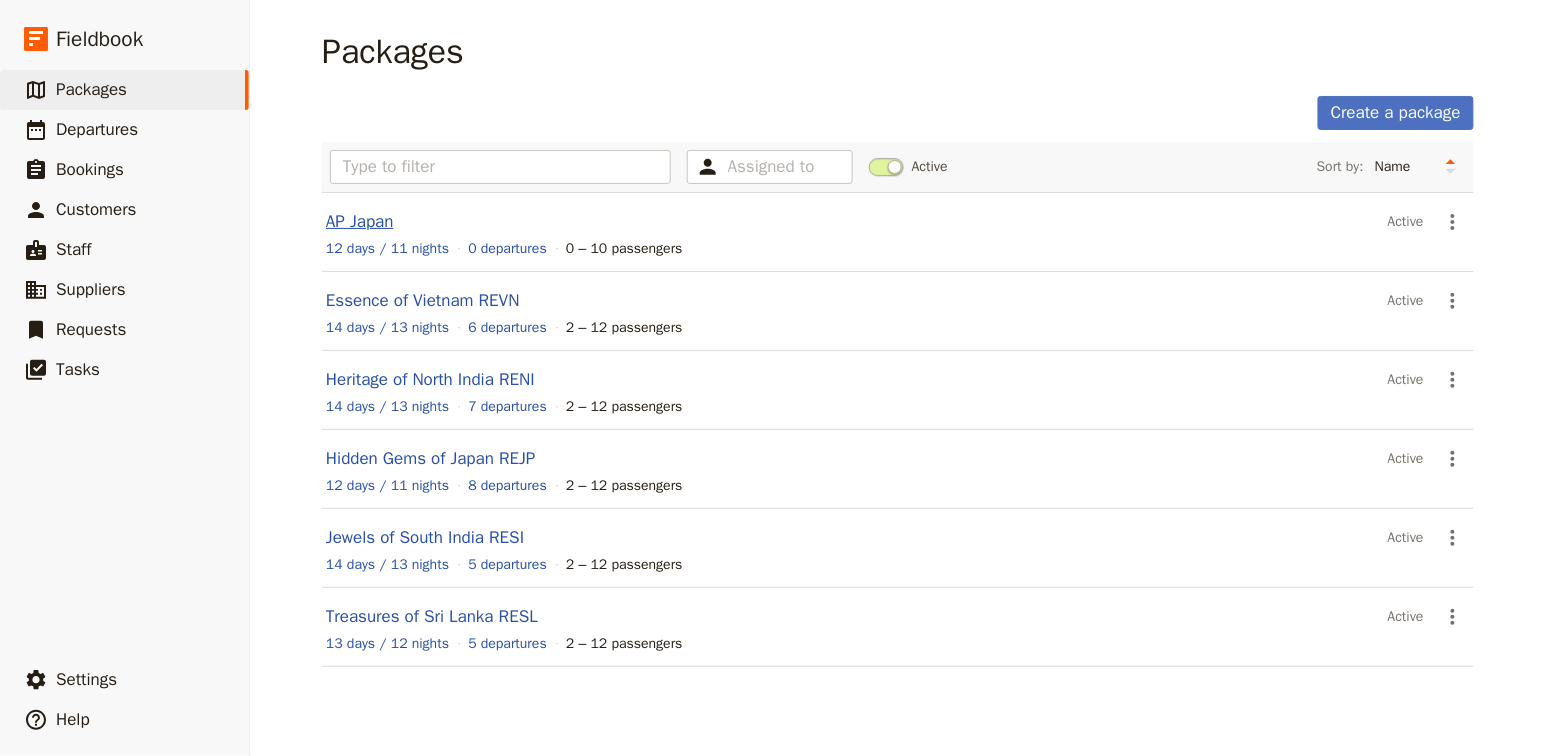 click on "AP Japan" at bounding box center (360, 221) 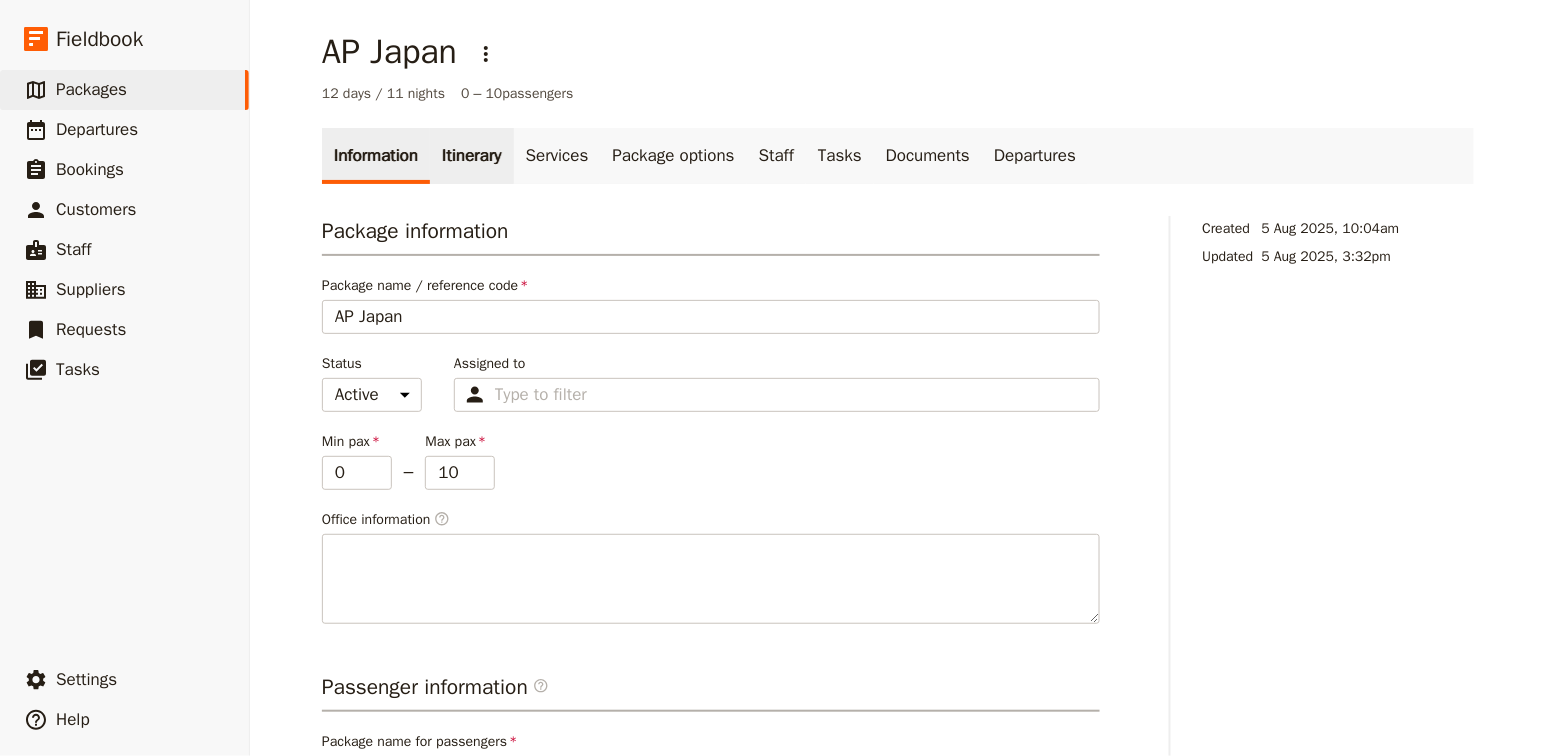 click on "Itinerary" at bounding box center [471, 156] 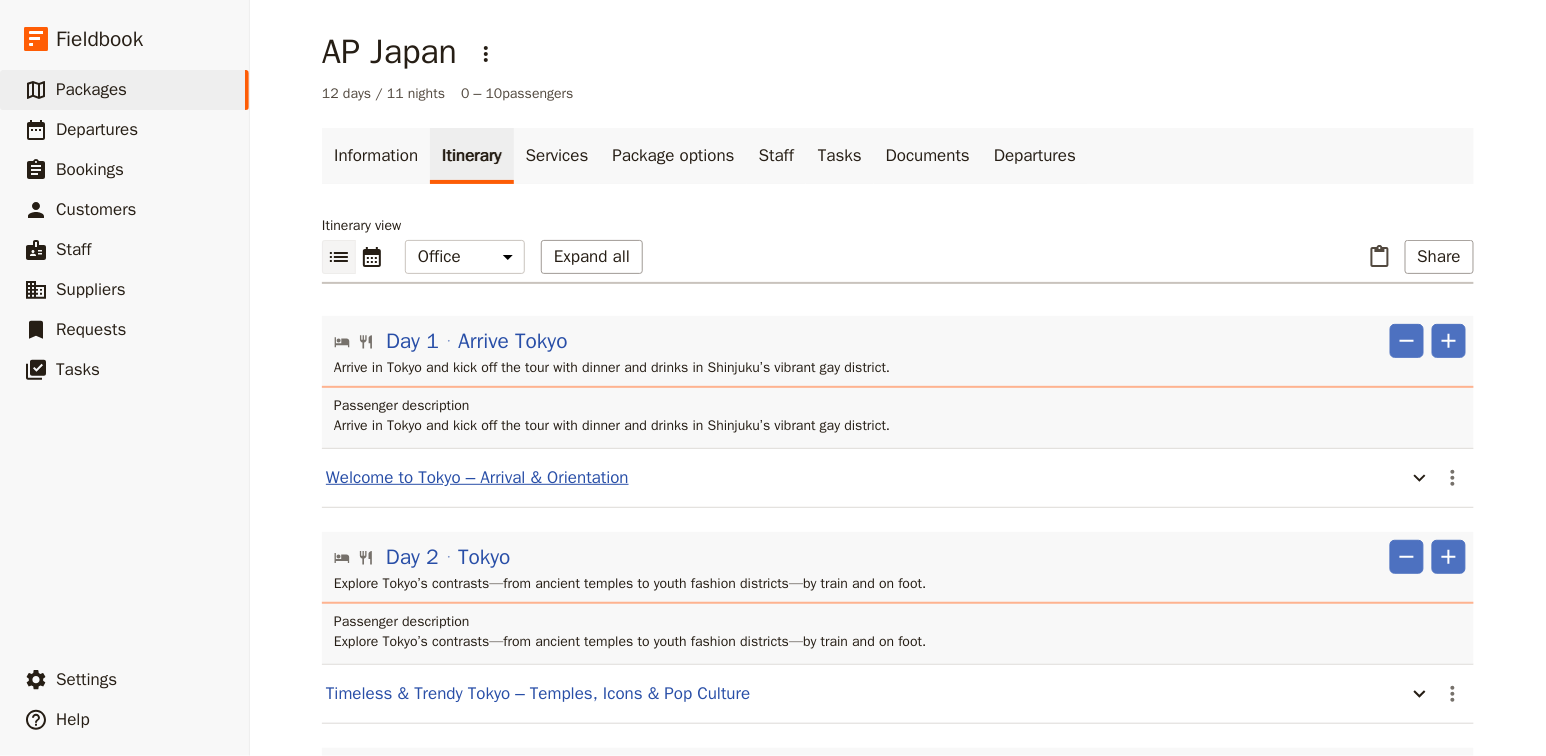 click on "Welcome to Tokyo – Arrival & Orientation" at bounding box center [477, 478] 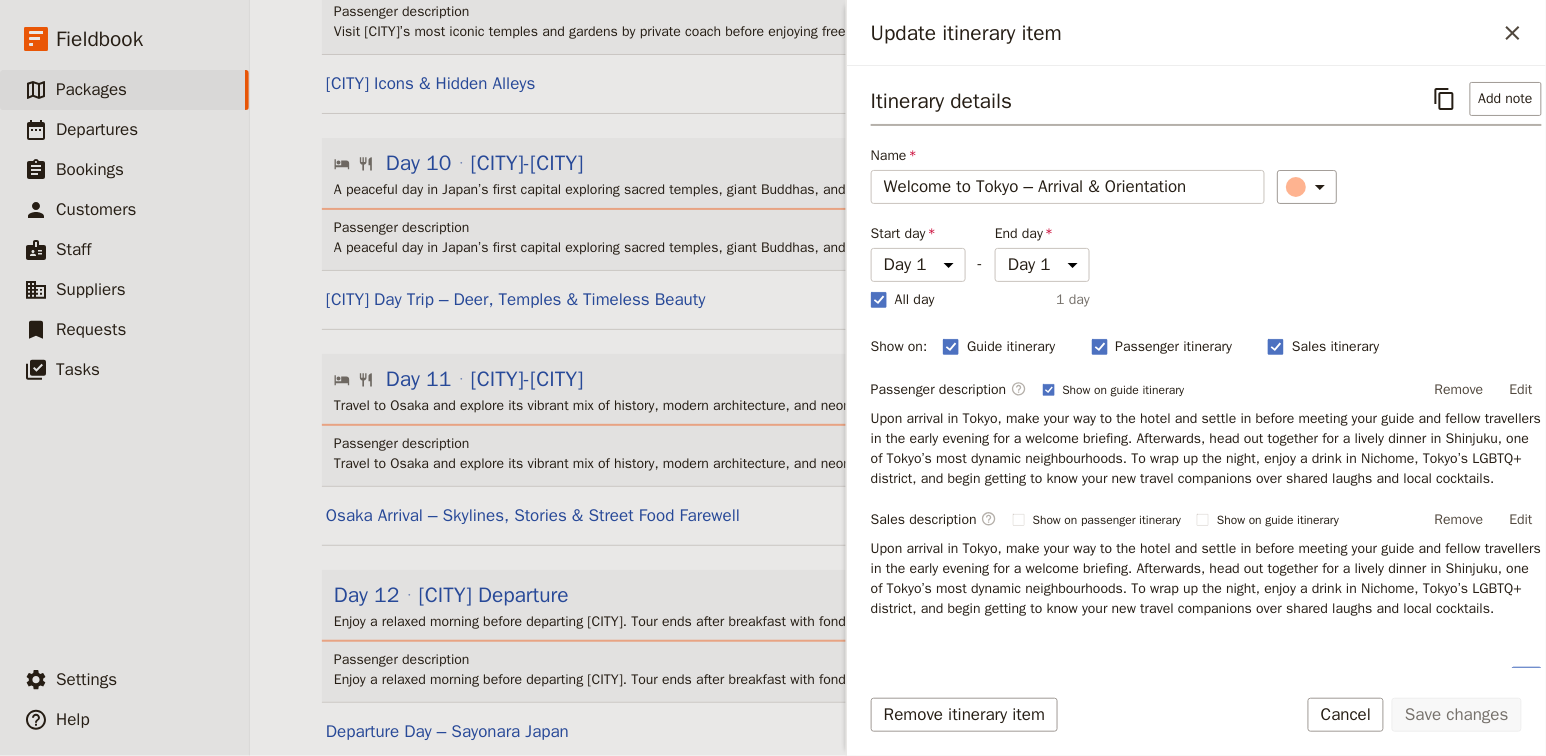 scroll, scrollTop: 2200, scrollLeft: 0, axis: vertical 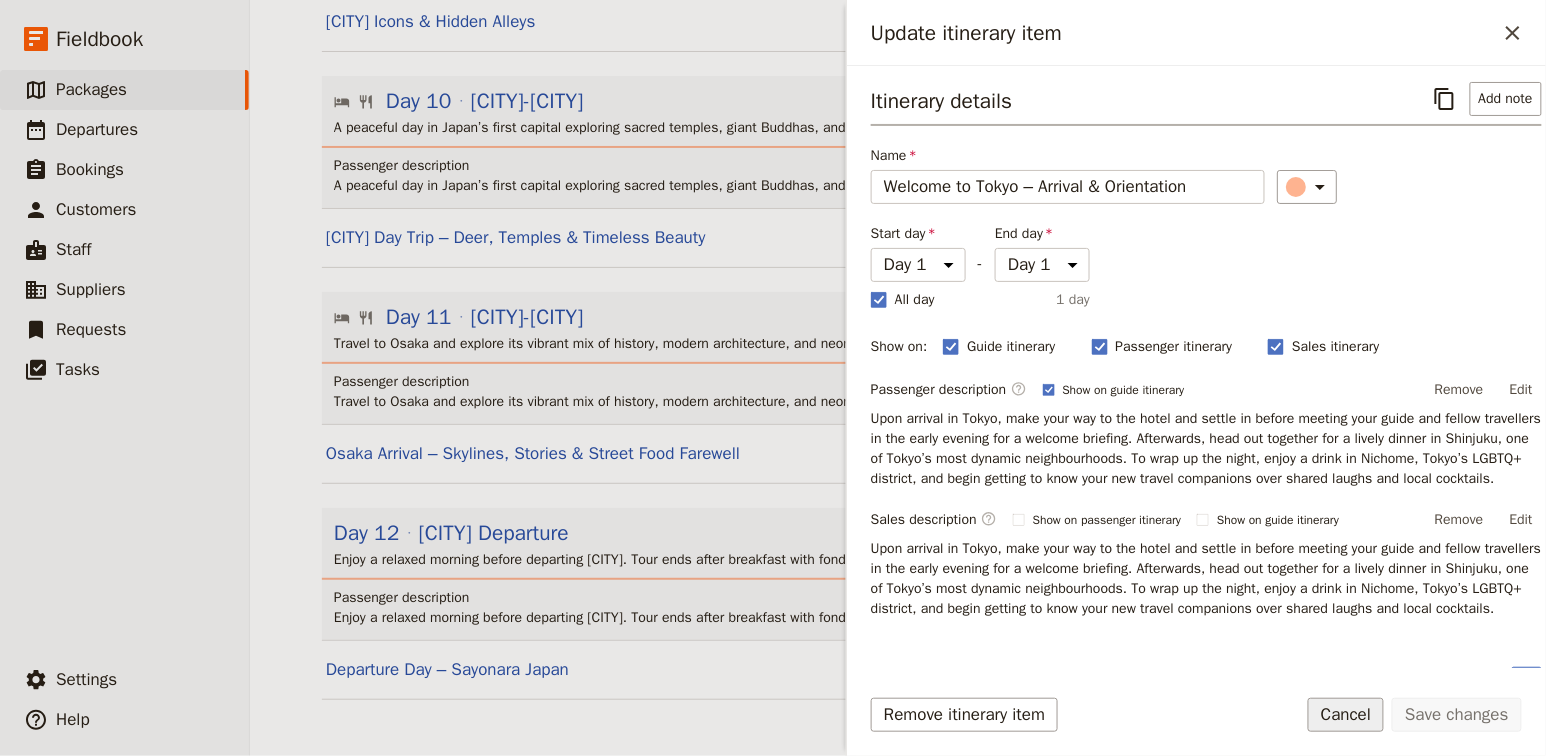 click on "Cancel" at bounding box center [1346, 715] 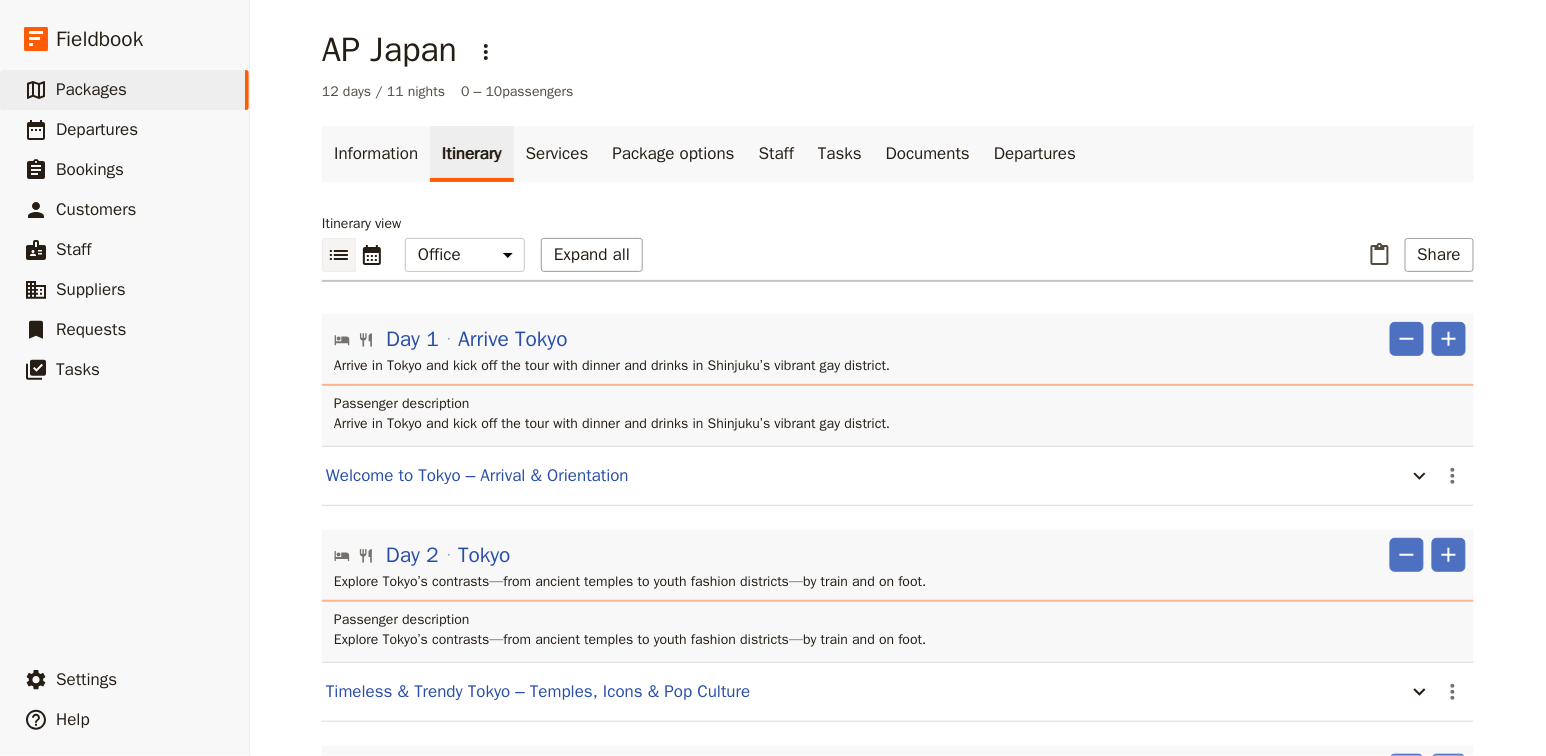 scroll, scrollTop: 0, scrollLeft: 0, axis: both 